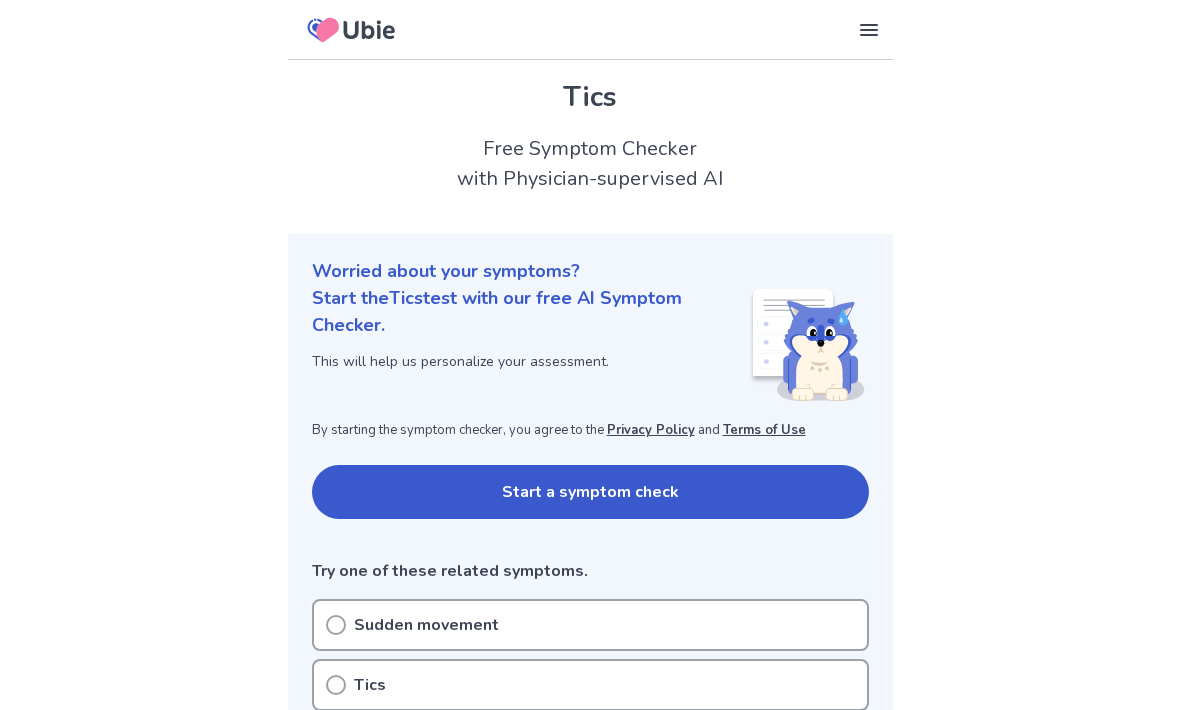 scroll, scrollTop: 281, scrollLeft: 0, axis: vertical 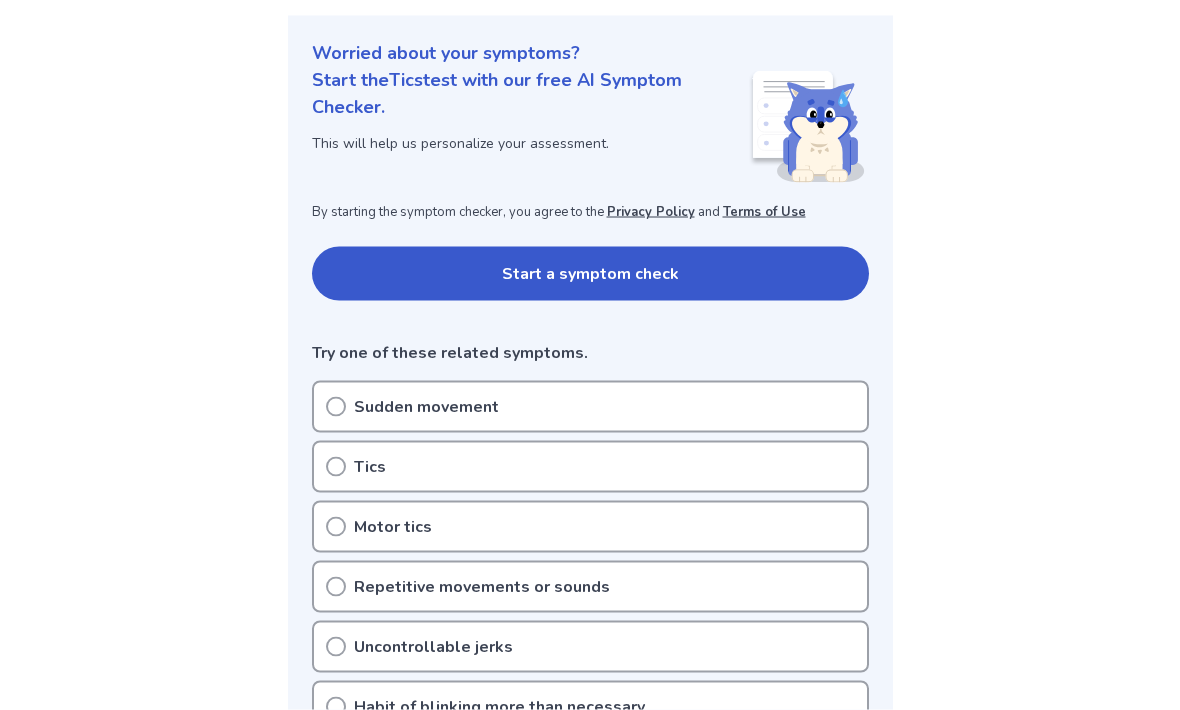 click 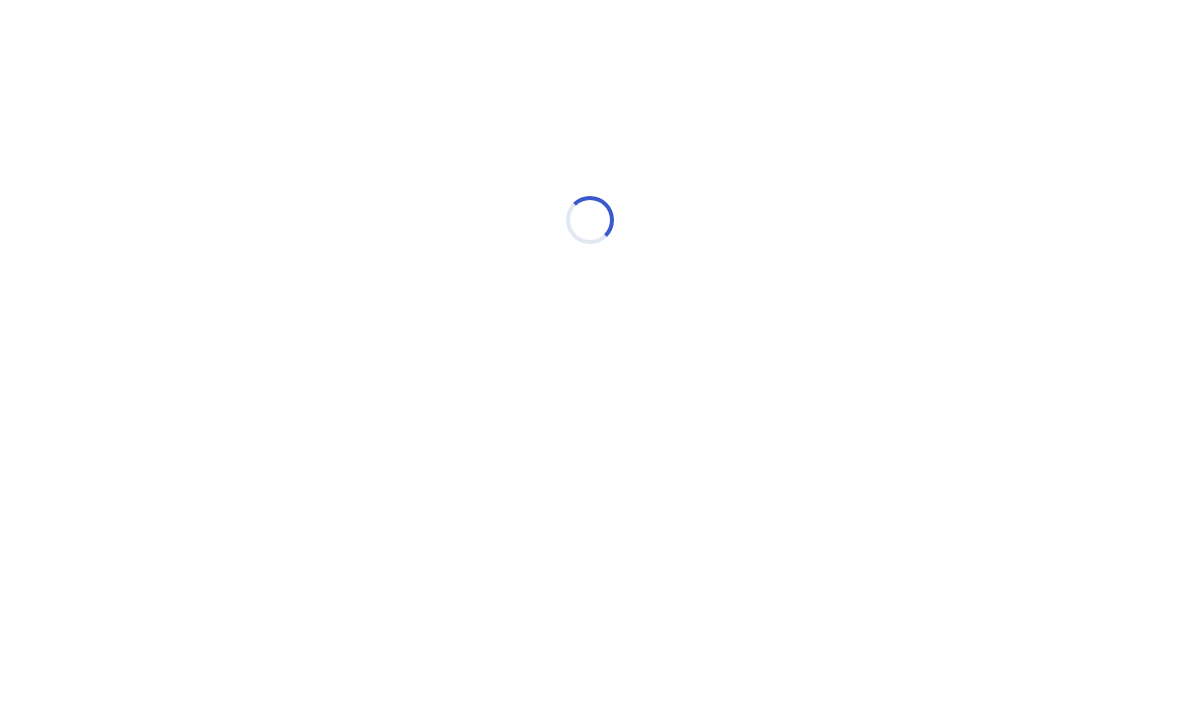 scroll, scrollTop: 0, scrollLeft: 0, axis: both 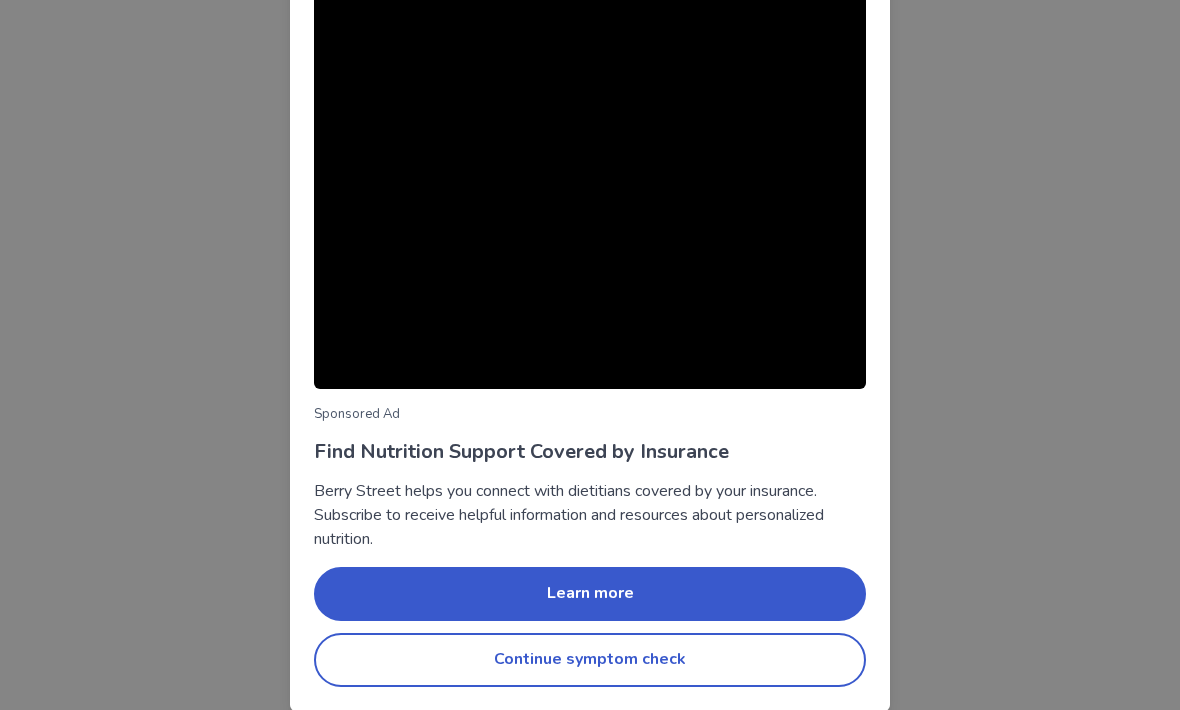 click on "Continue symptom check" at bounding box center [590, 660] 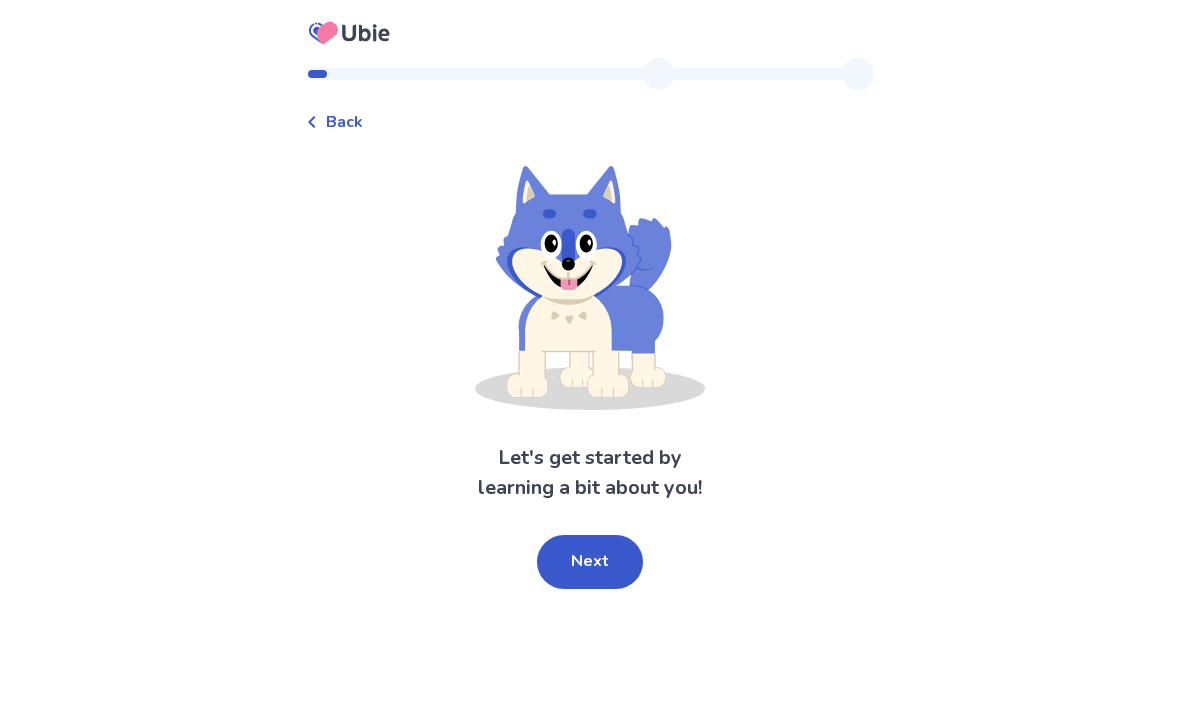 click on "Next" at bounding box center (590, 562) 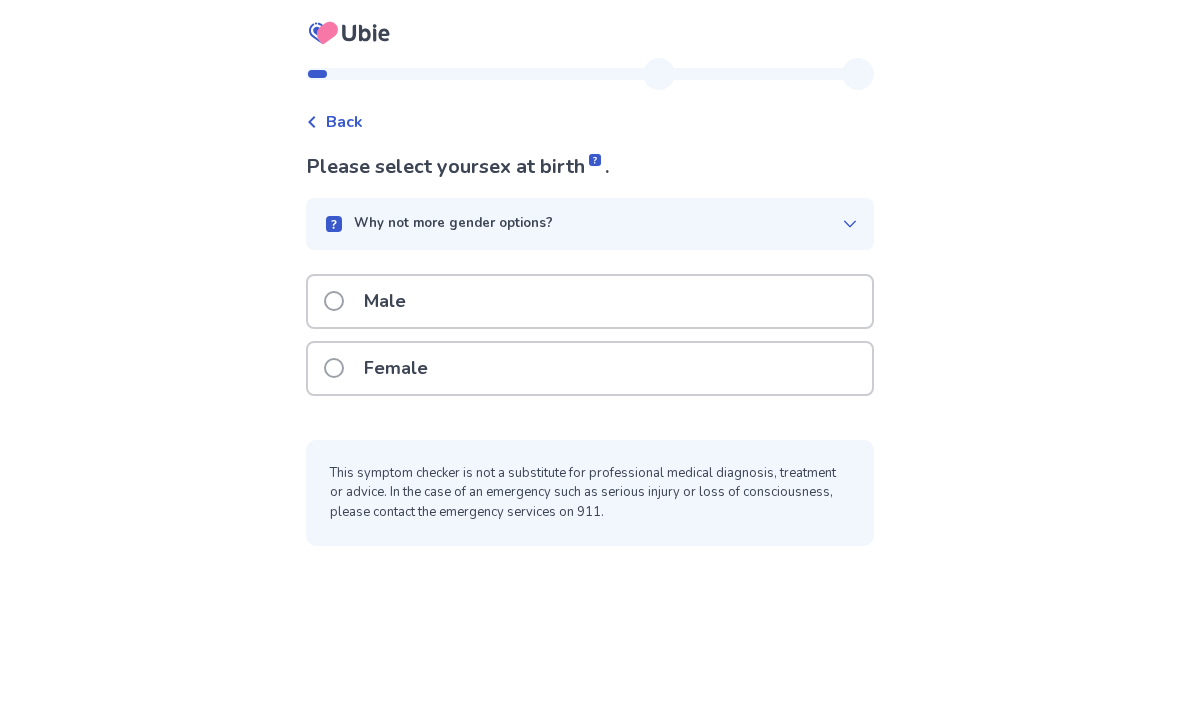 click at bounding box center [334, 368] 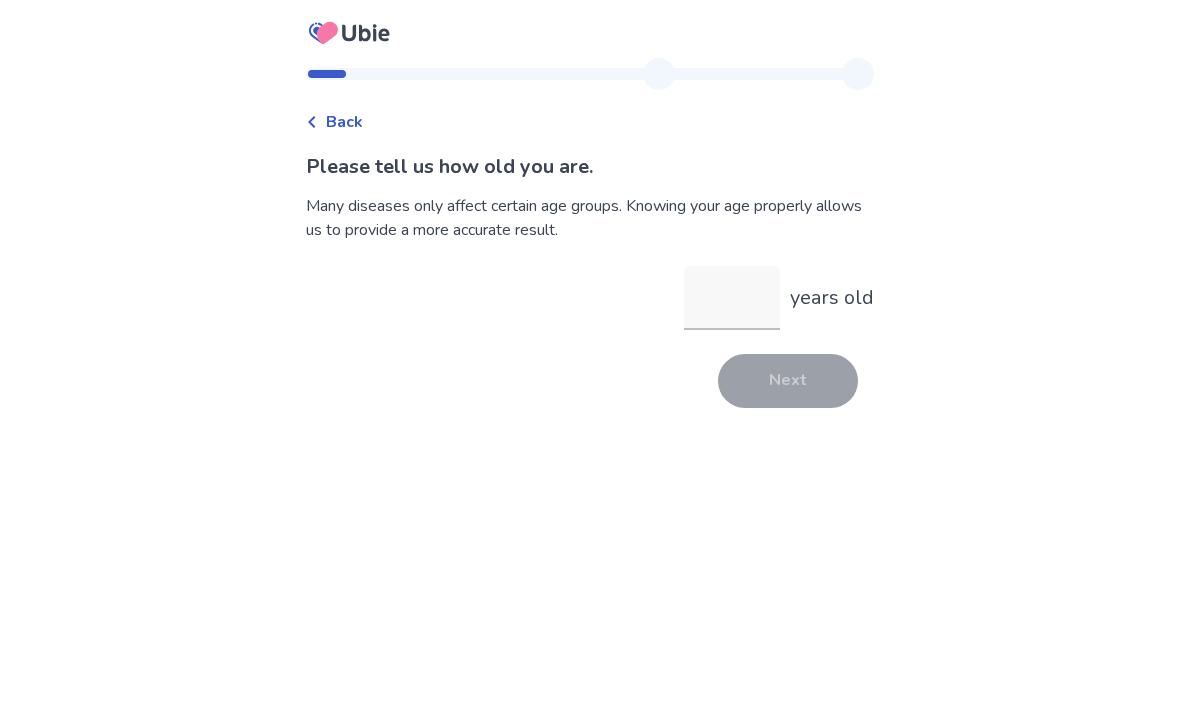 click on "years old" at bounding box center (732, 298) 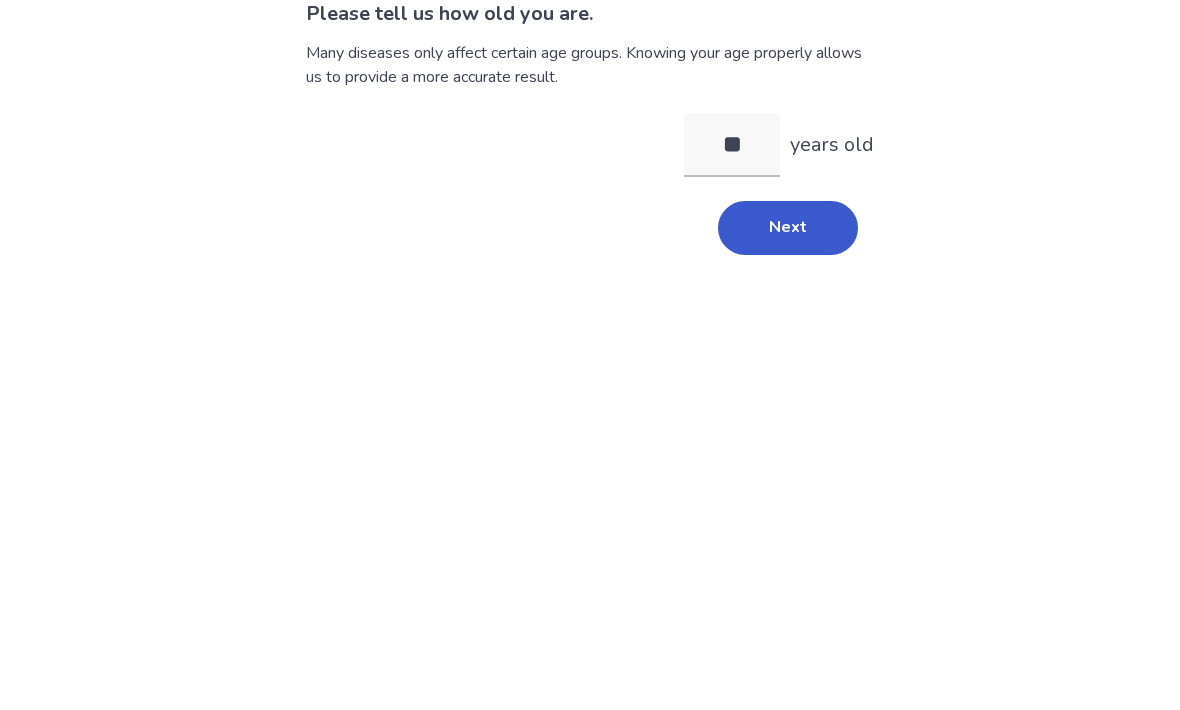 click on "Next" at bounding box center [788, 381] 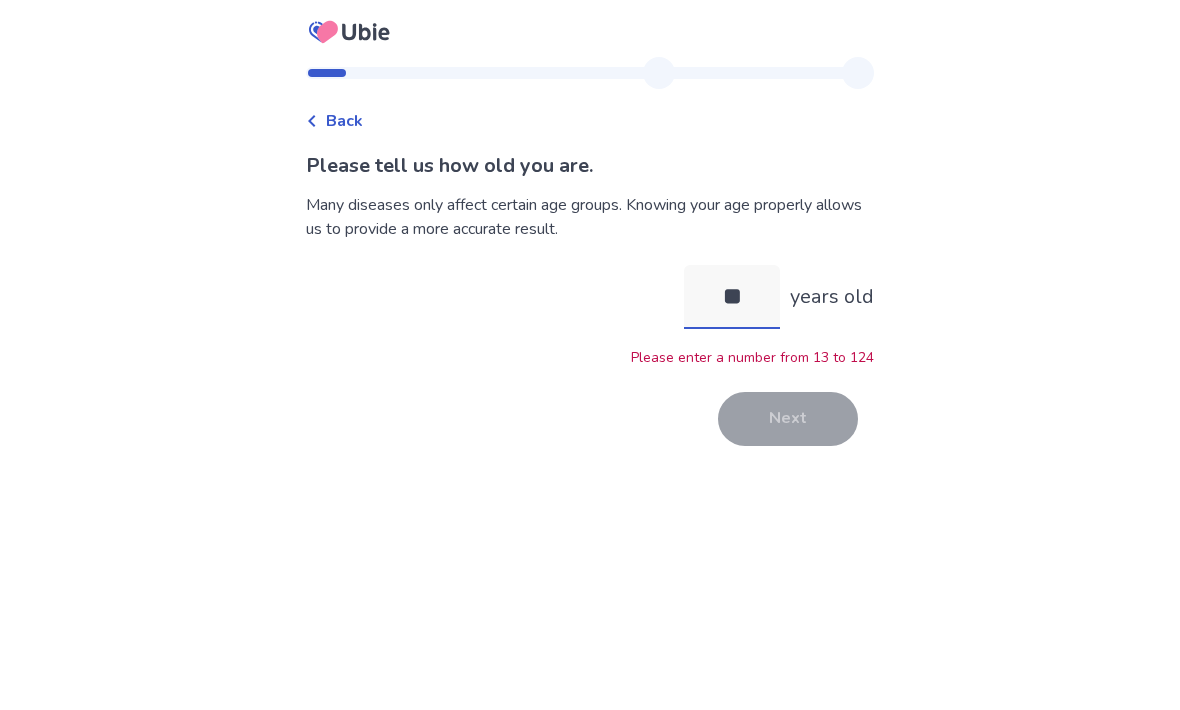 click on "**" at bounding box center (732, 298) 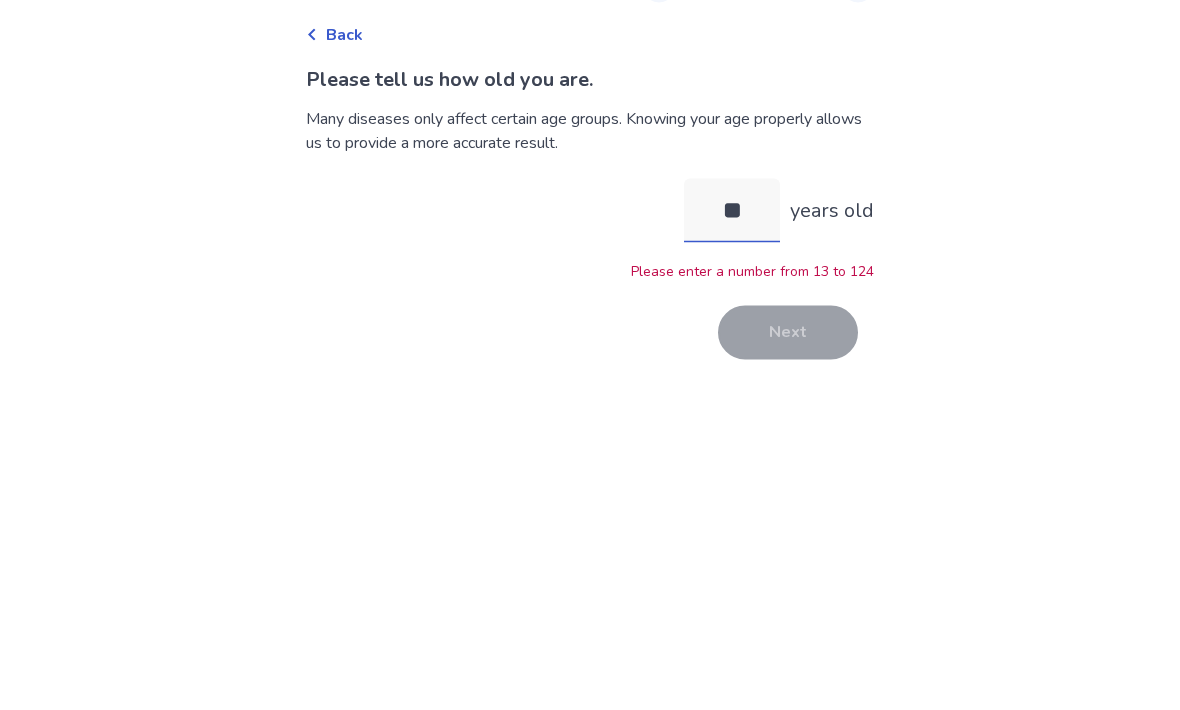 click on "**" at bounding box center [732, 298] 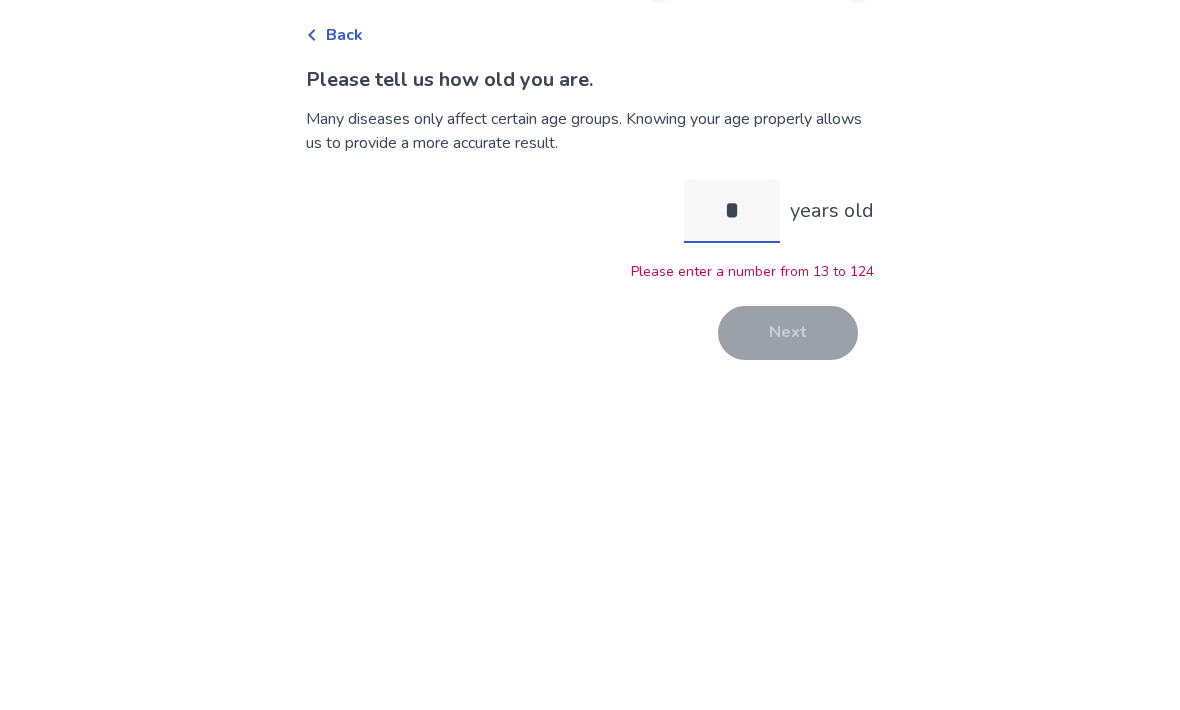 type on "**" 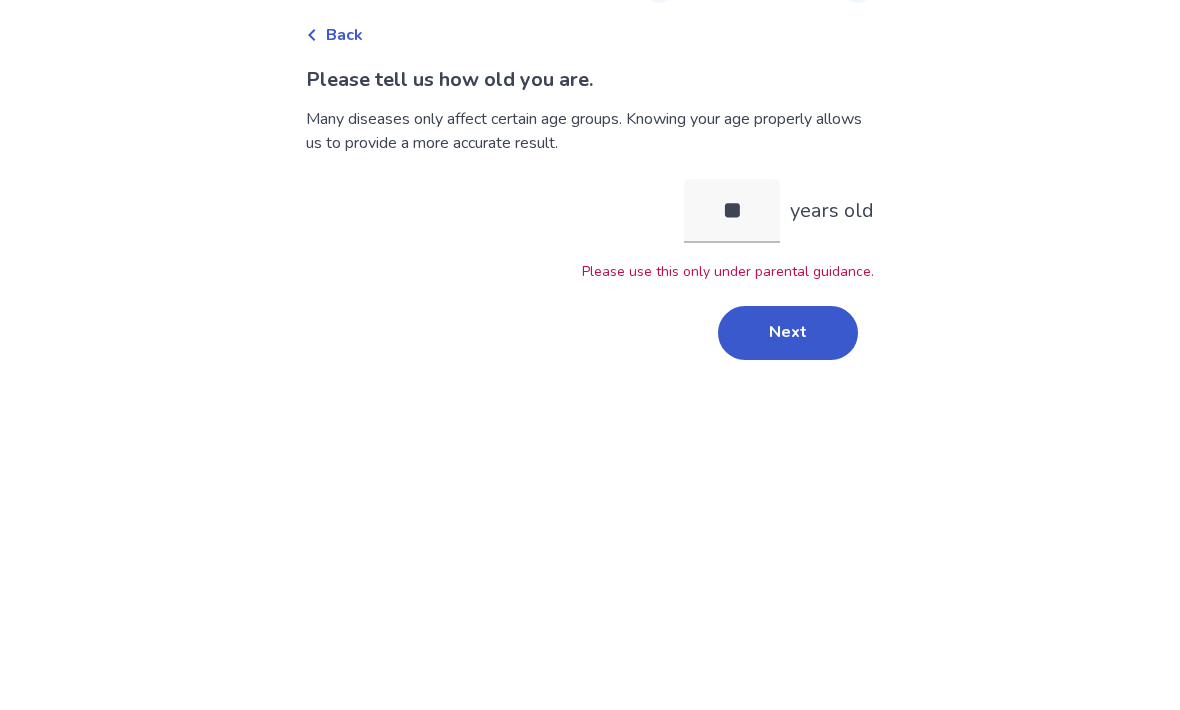 click on "Next" at bounding box center (788, 420) 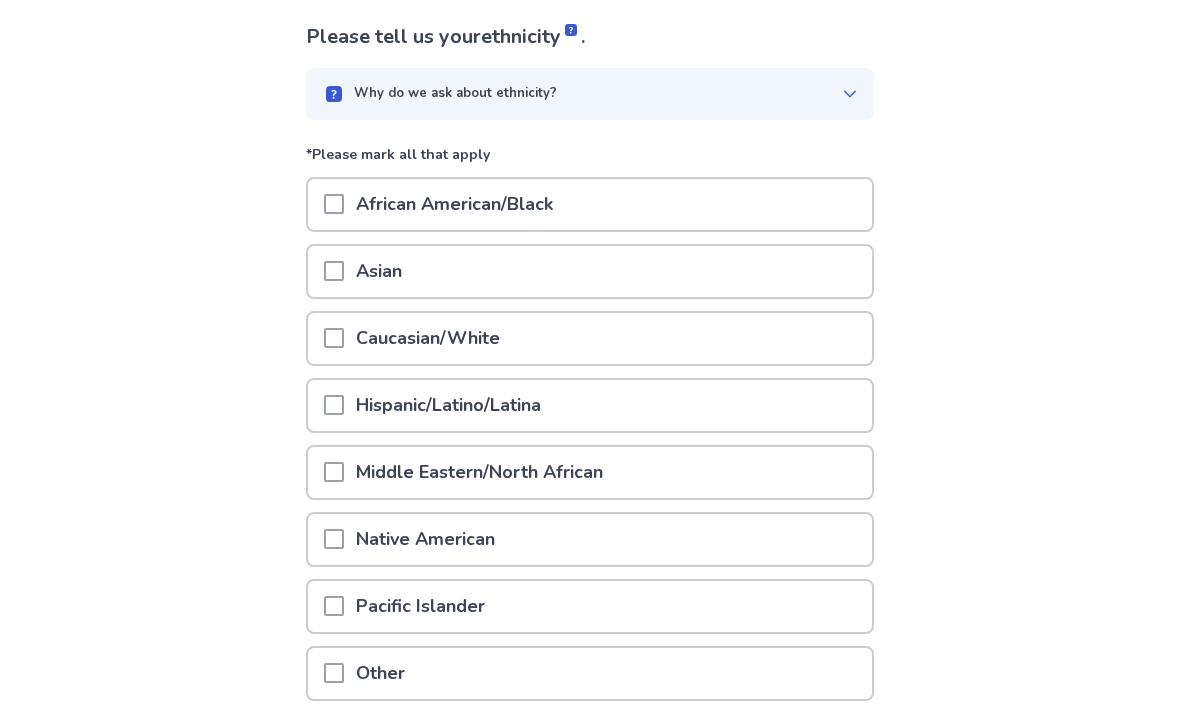 scroll, scrollTop: 154, scrollLeft: 0, axis: vertical 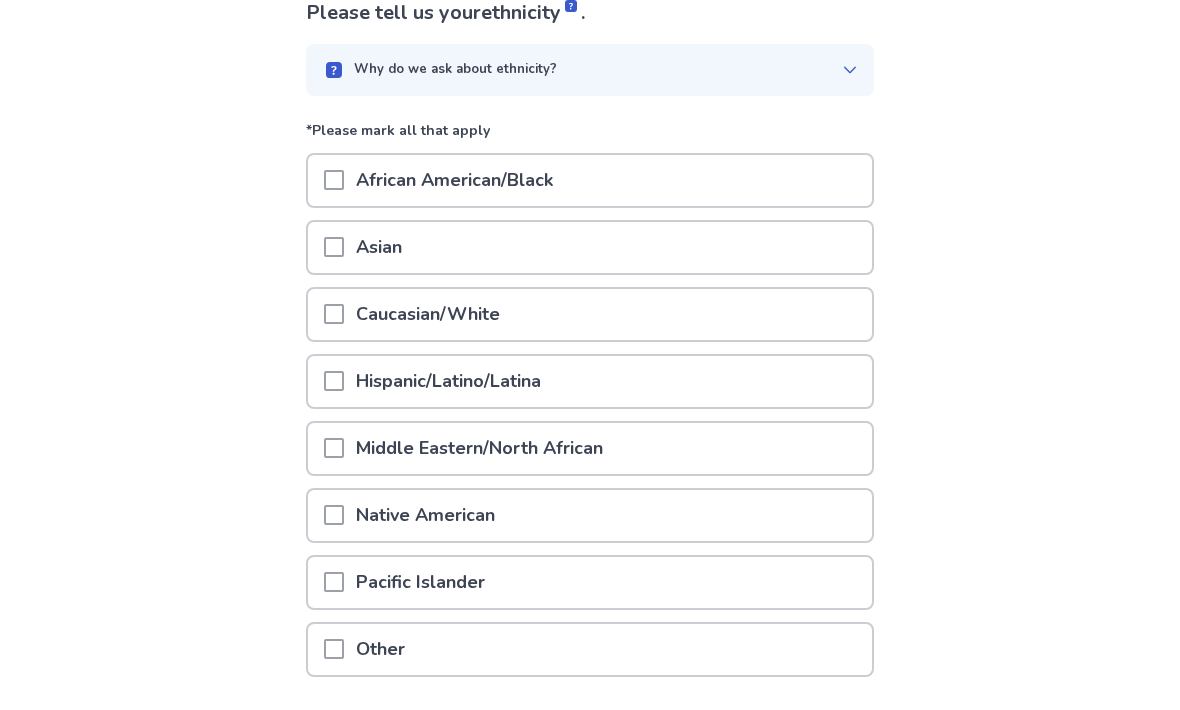 click at bounding box center [334, 381] 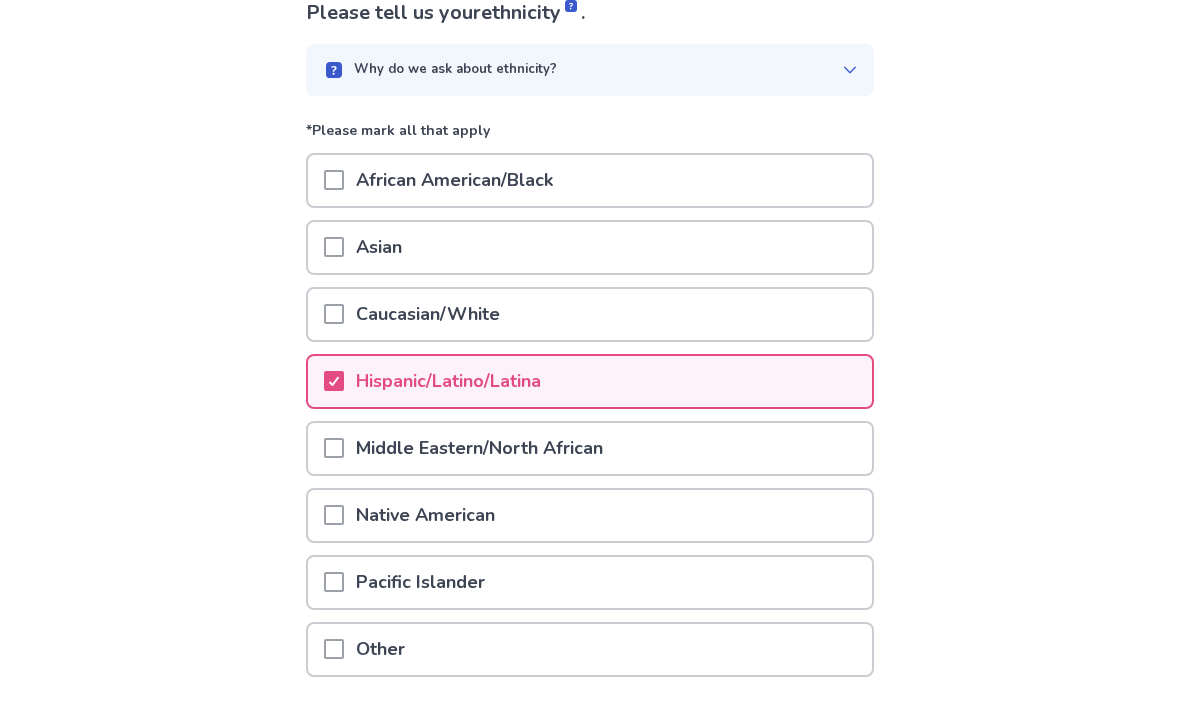 click at bounding box center (334, 314) 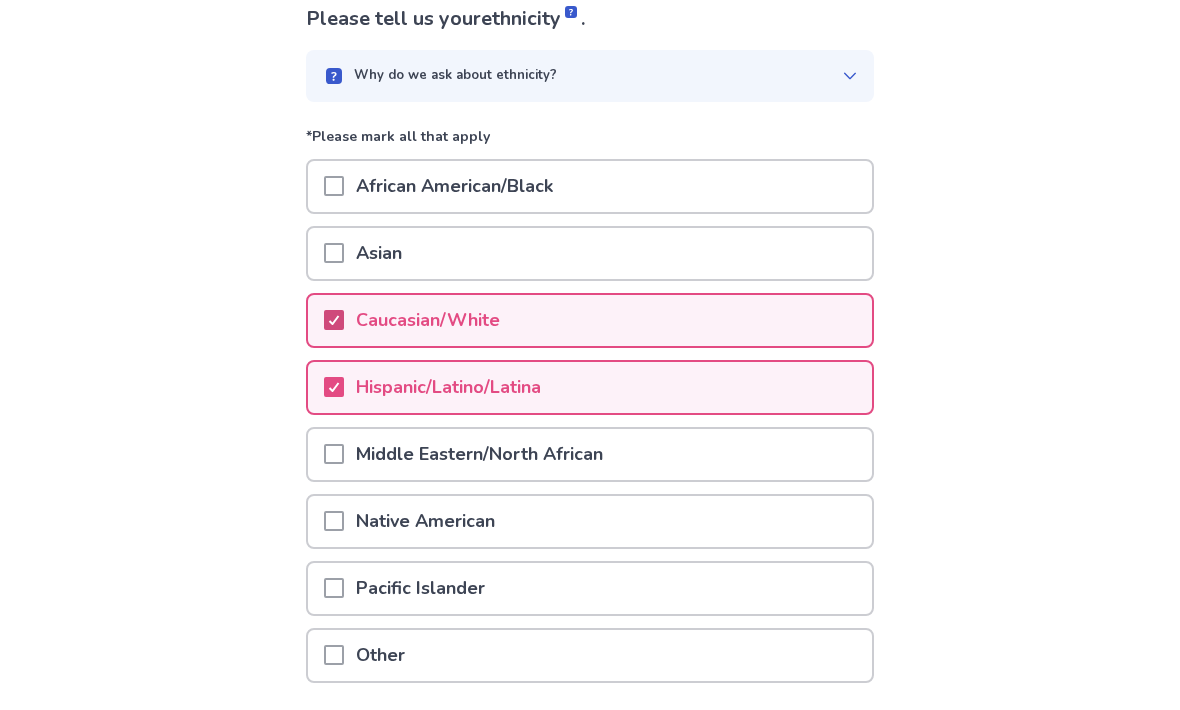 click at bounding box center (334, 321) 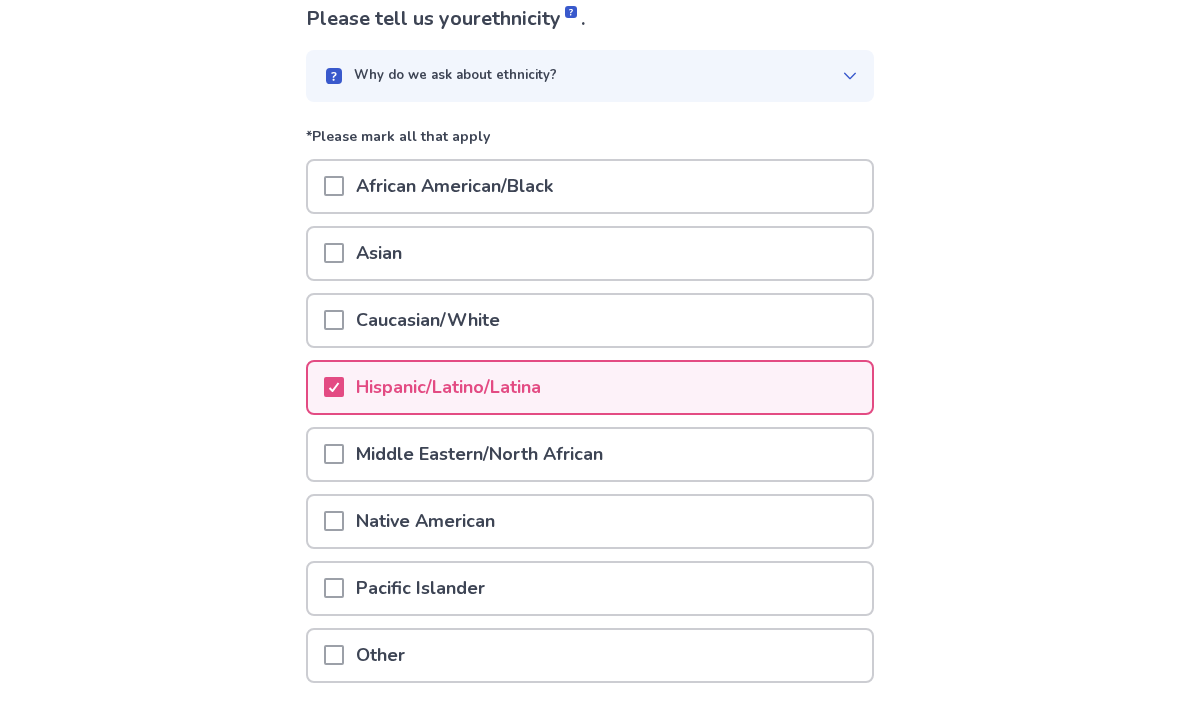 click on "Next" at bounding box center (788, 746) 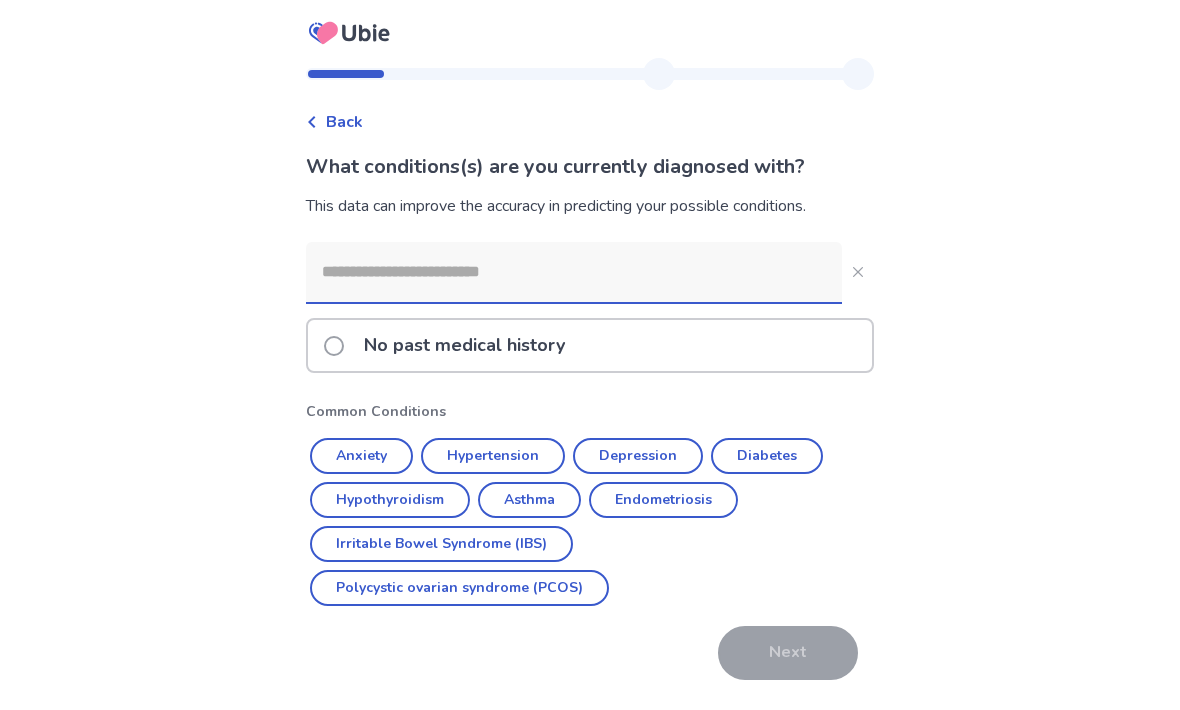 click on "Anxiety" at bounding box center [361, 456] 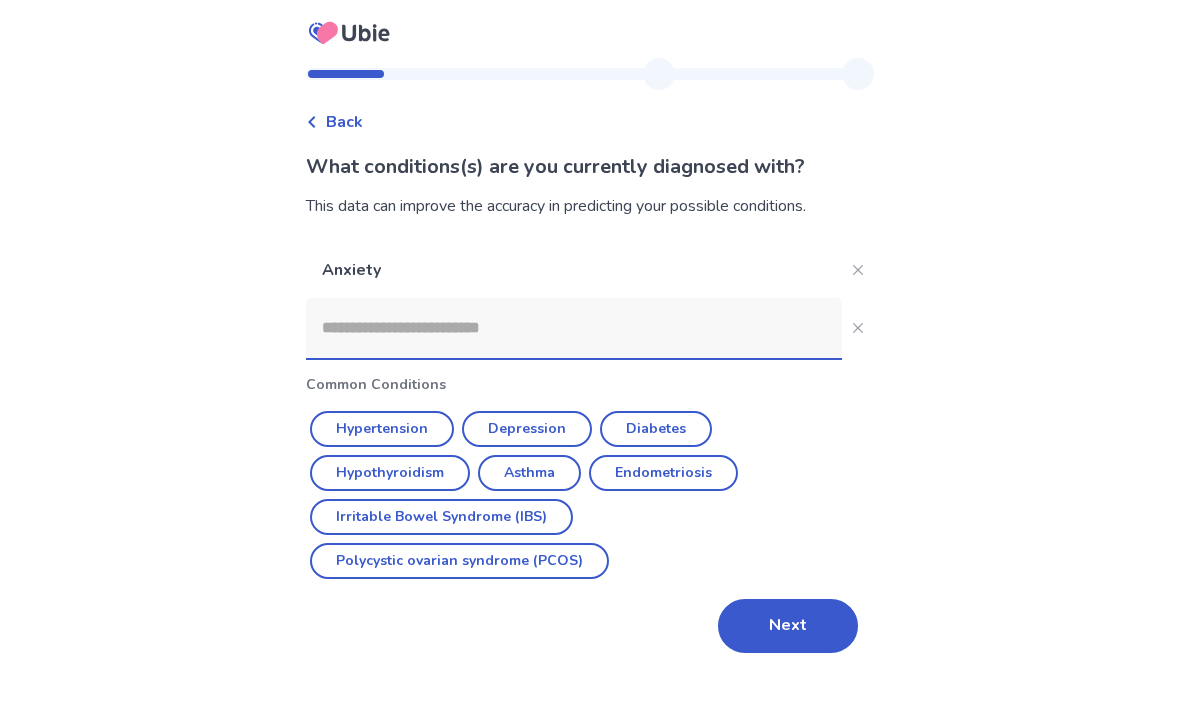 click on "Next" at bounding box center [788, 626] 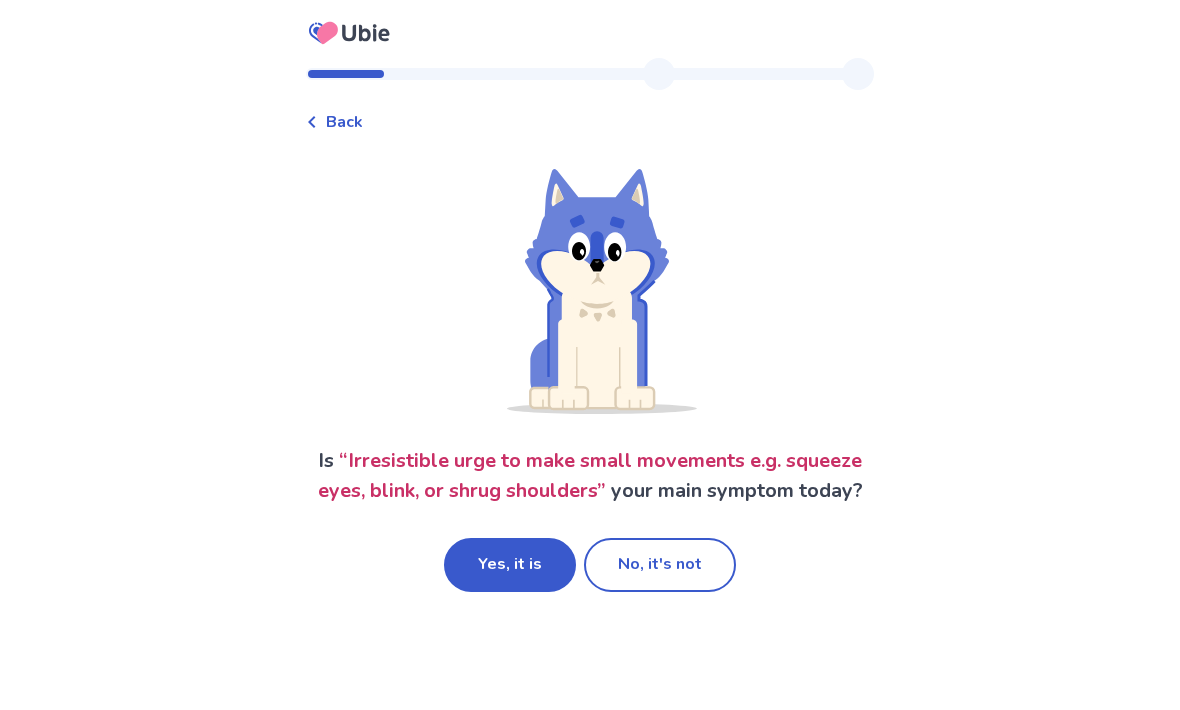 click on "Yes, it is" at bounding box center (510, 565) 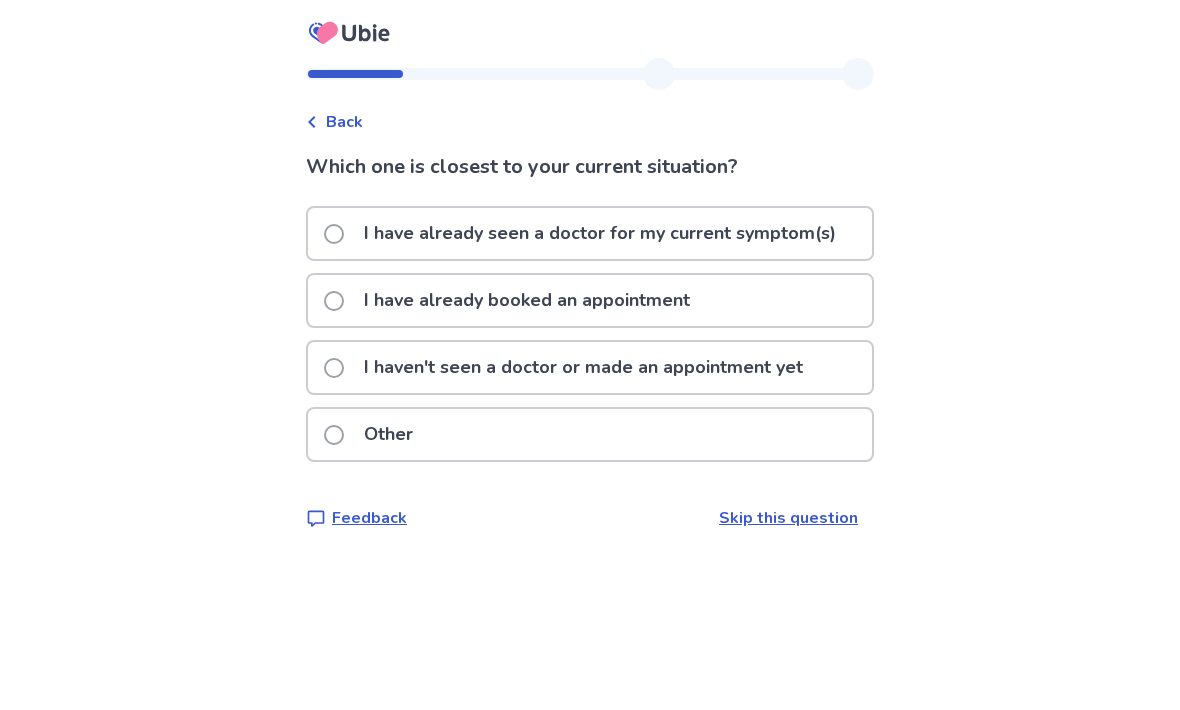 click on "I haven't seen a doctor or made an appointment yet" at bounding box center [569, 367] 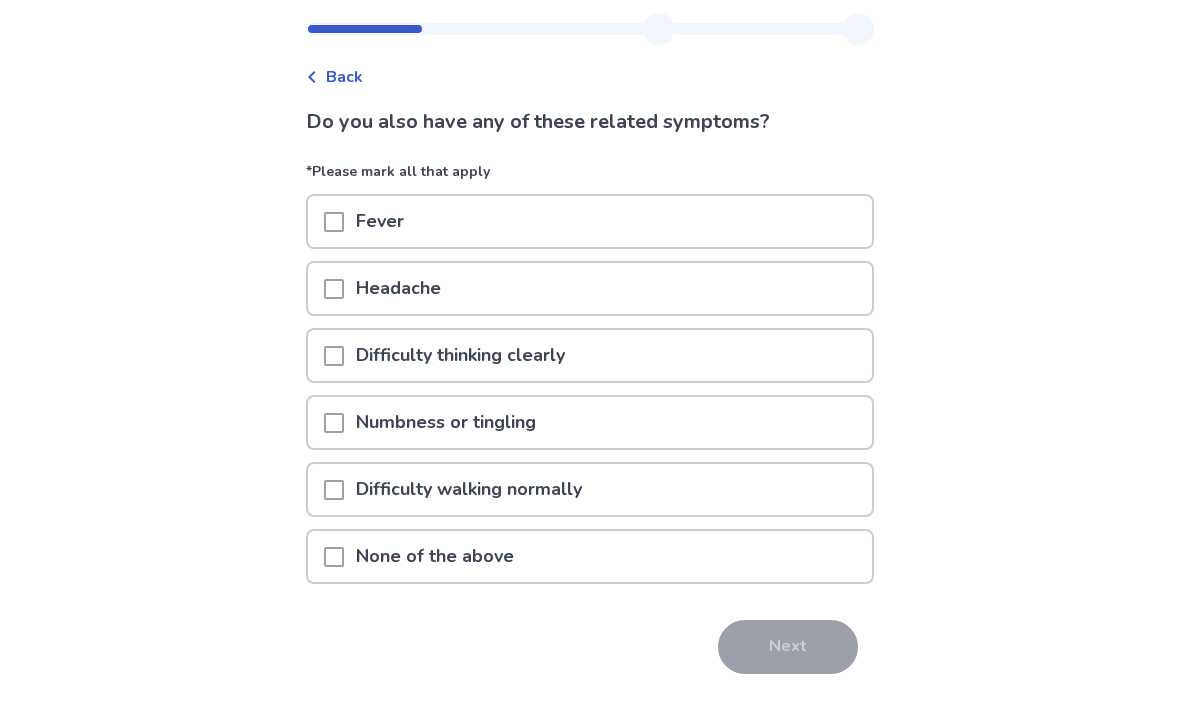 scroll, scrollTop: 52, scrollLeft: 0, axis: vertical 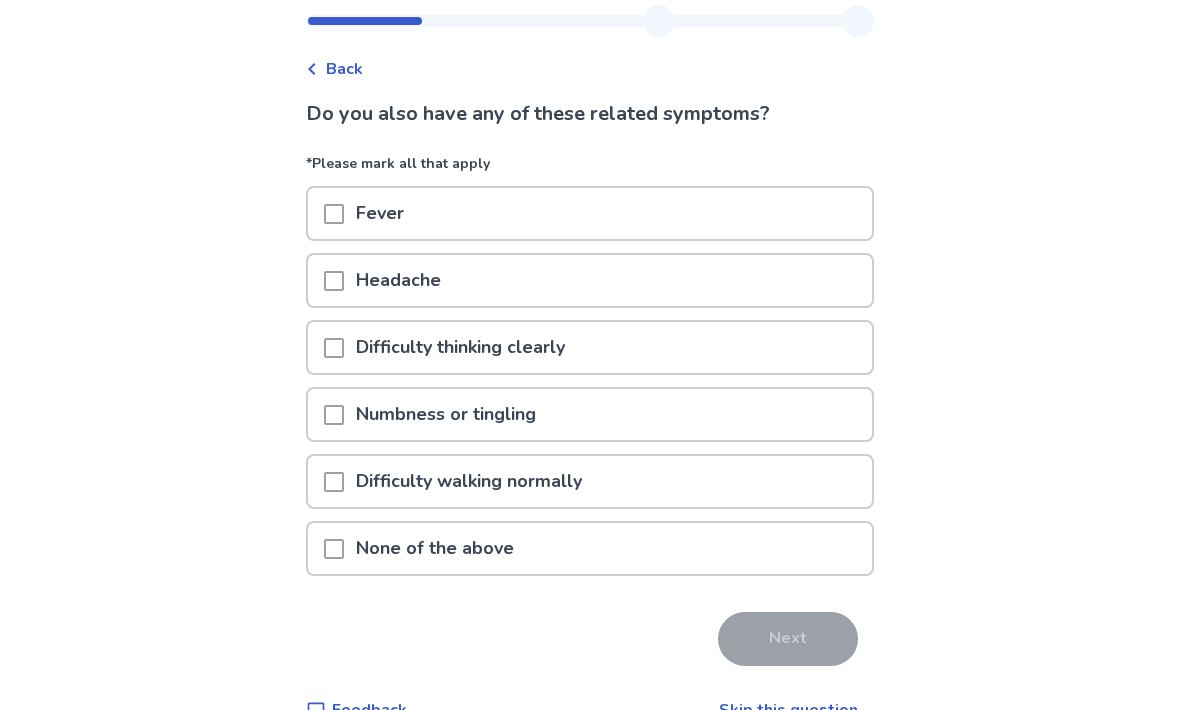 click on "None of the above" at bounding box center [590, 549] 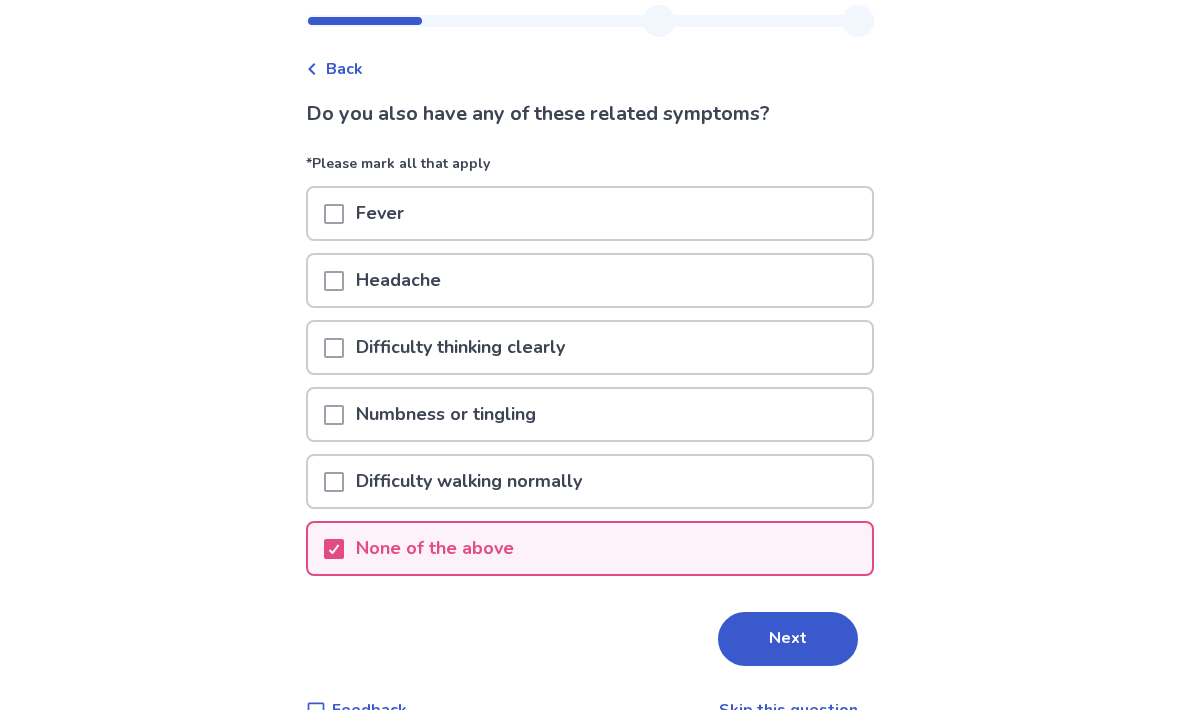 scroll, scrollTop: 53, scrollLeft: 0, axis: vertical 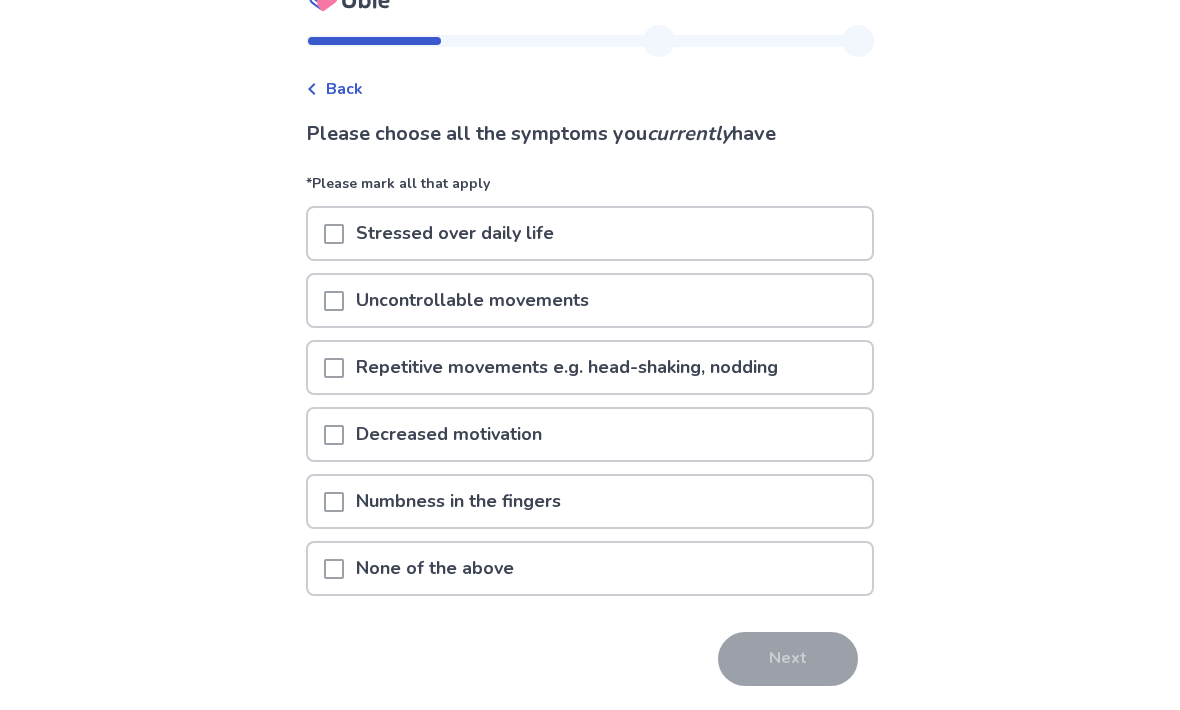 click on "Uncontrollable movements" at bounding box center (472, 301) 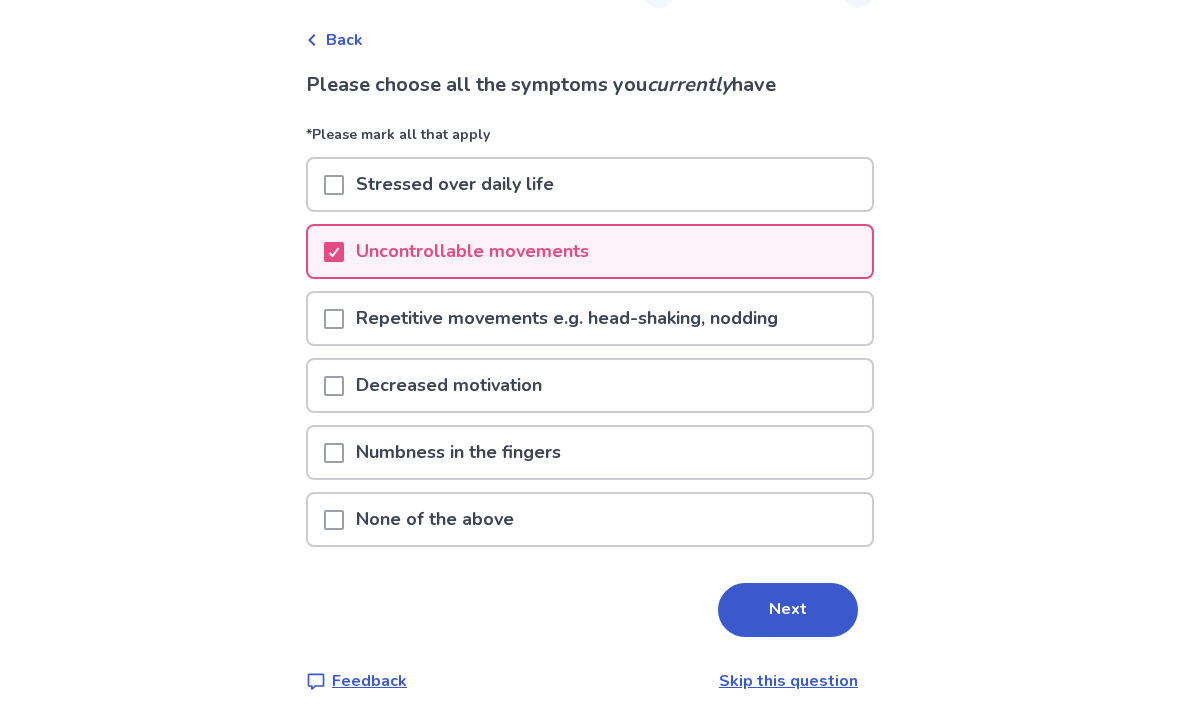 scroll, scrollTop: 97, scrollLeft: 0, axis: vertical 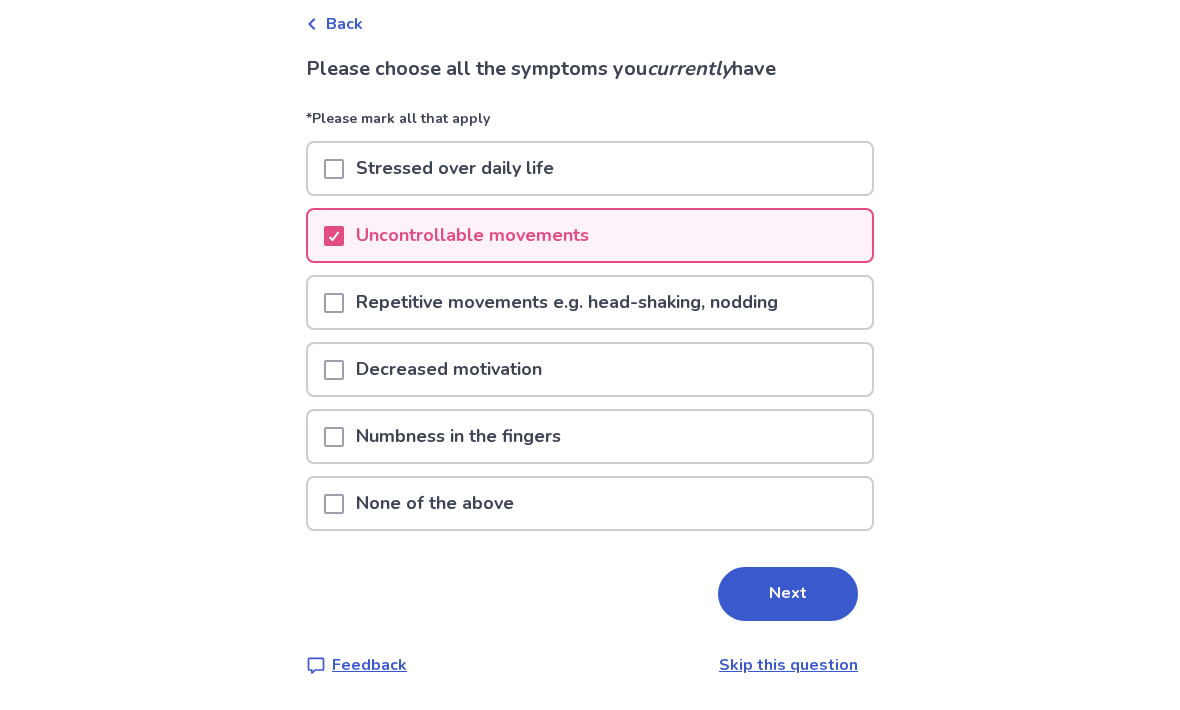 click on "Repetitive movements e.g. head-shaking, nodding" at bounding box center [567, 303] 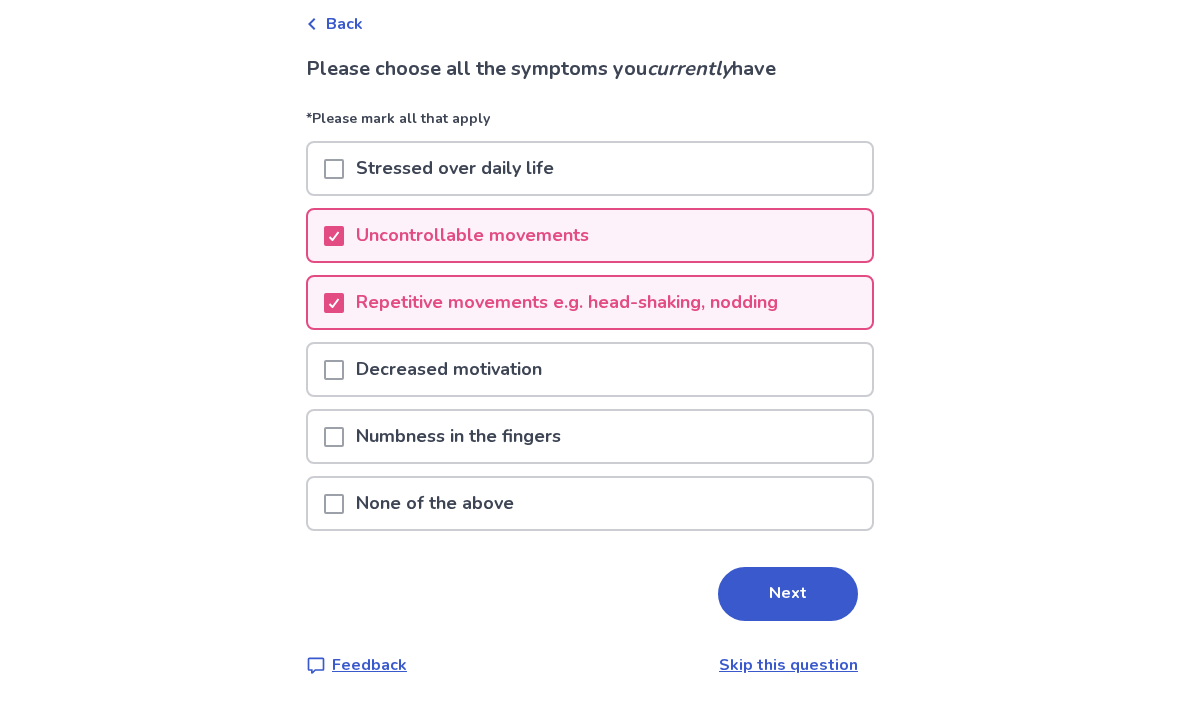 click on "Next" at bounding box center [788, 595] 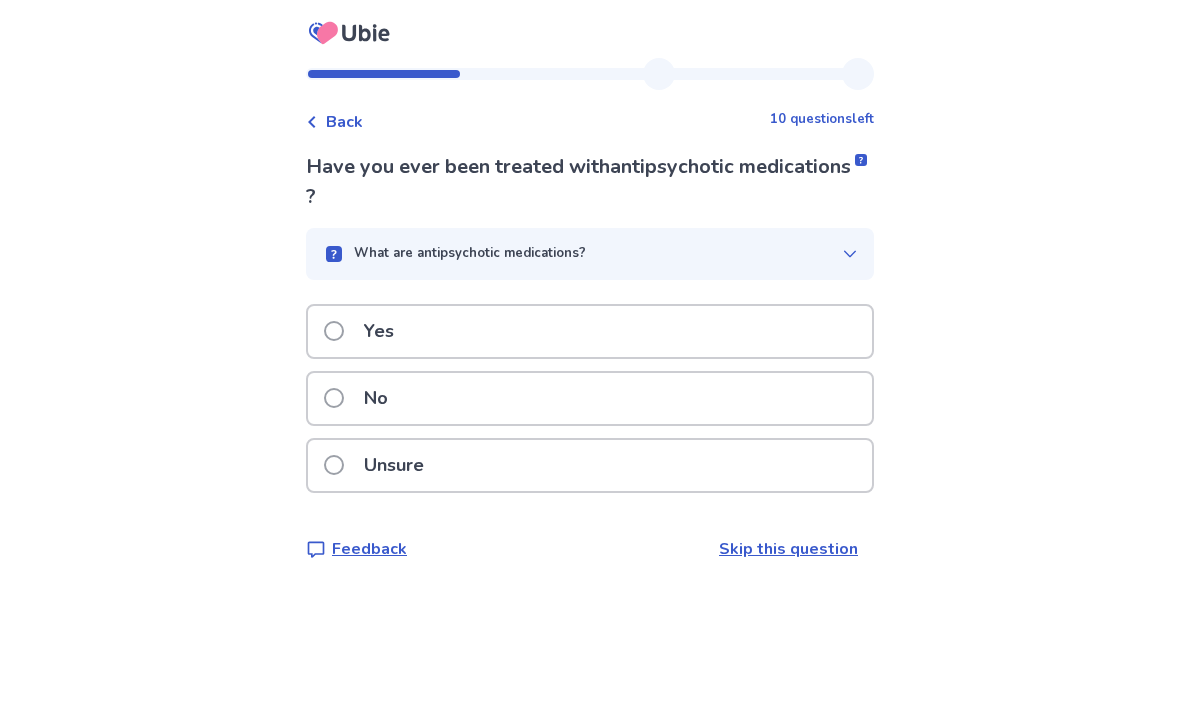 click on "No" at bounding box center [376, 398] 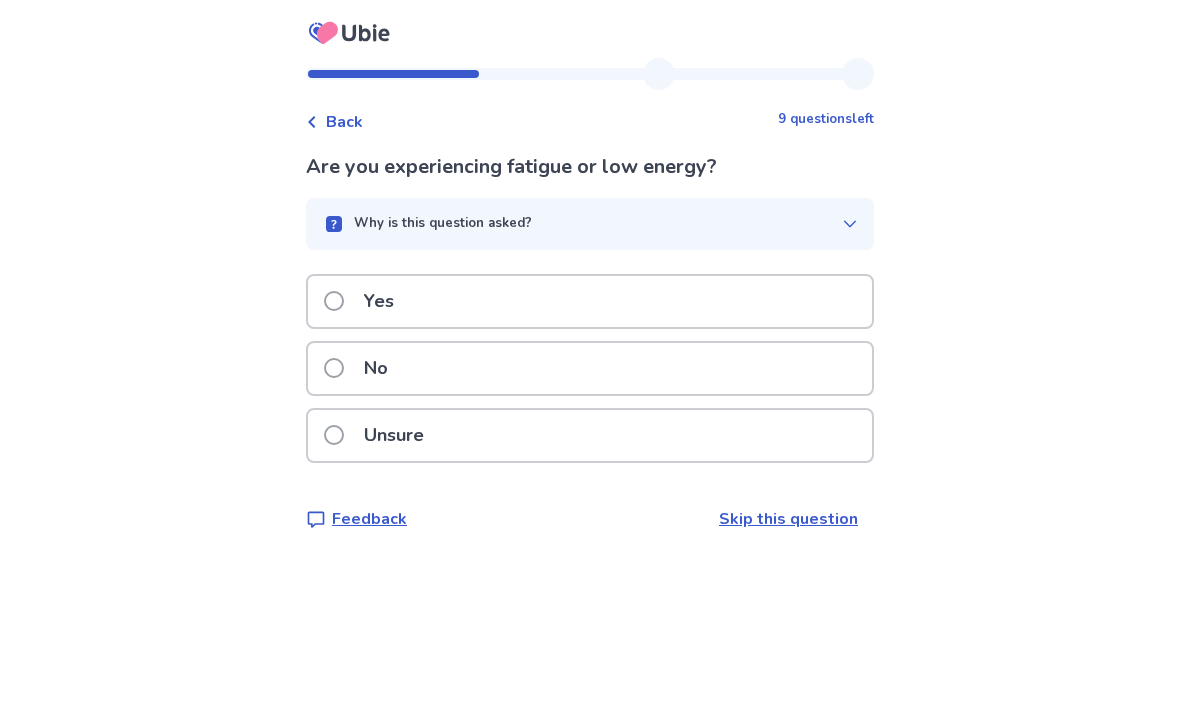click on "Unsure" at bounding box center [590, 435] 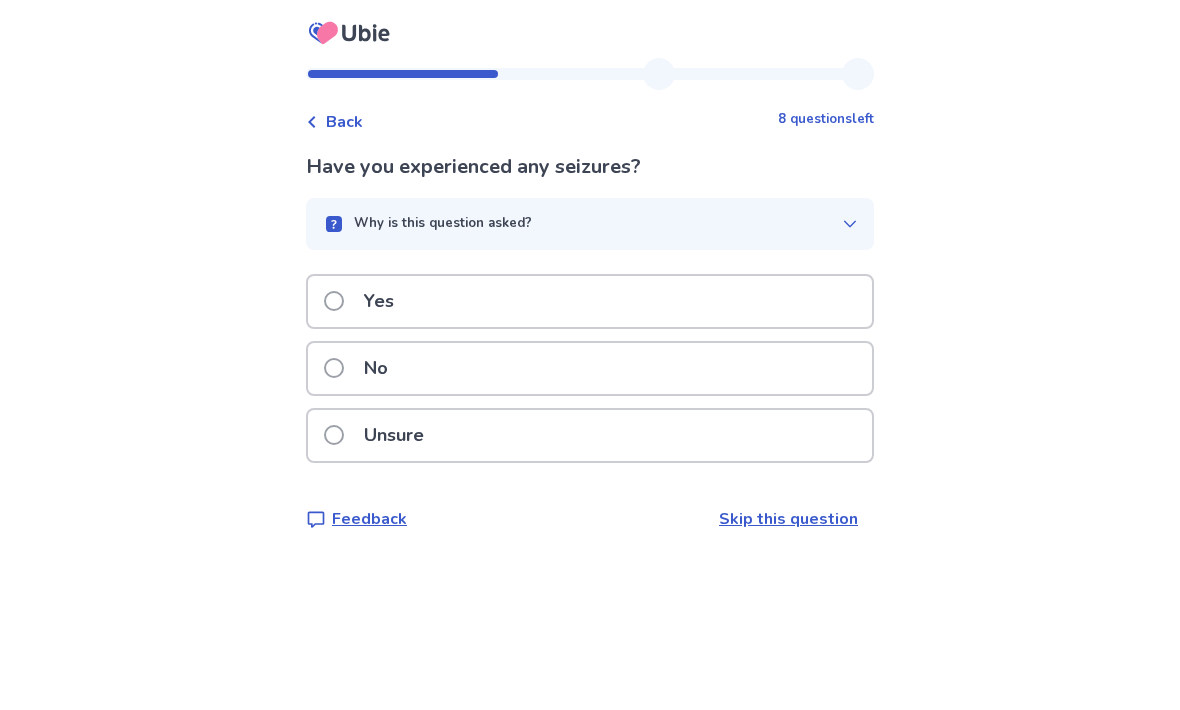 click on "No" at bounding box center [376, 368] 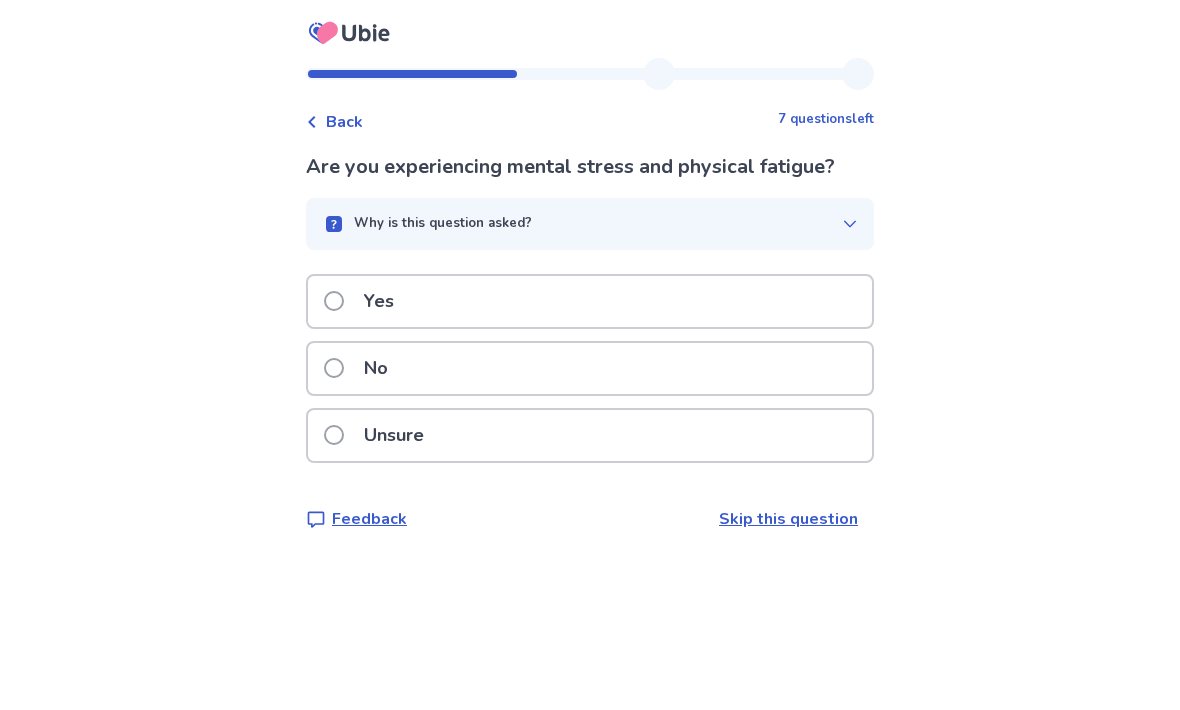 click on "No" at bounding box center (590, 368) 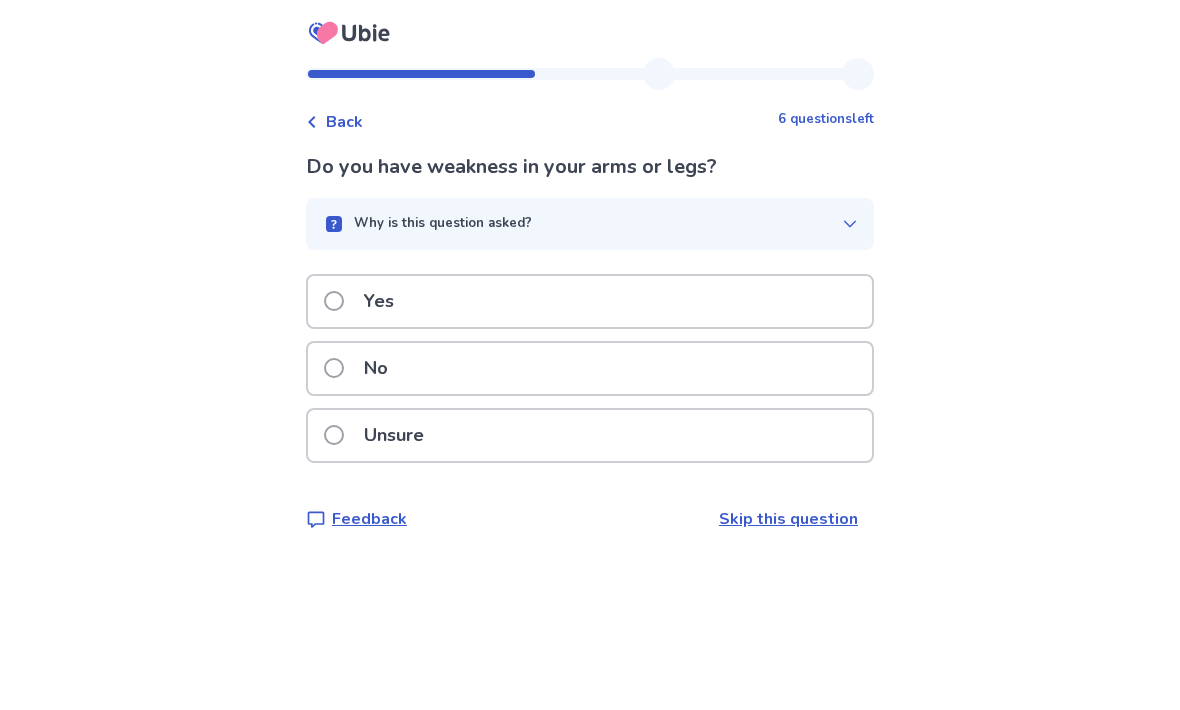 click at bounding box center (334, 368) 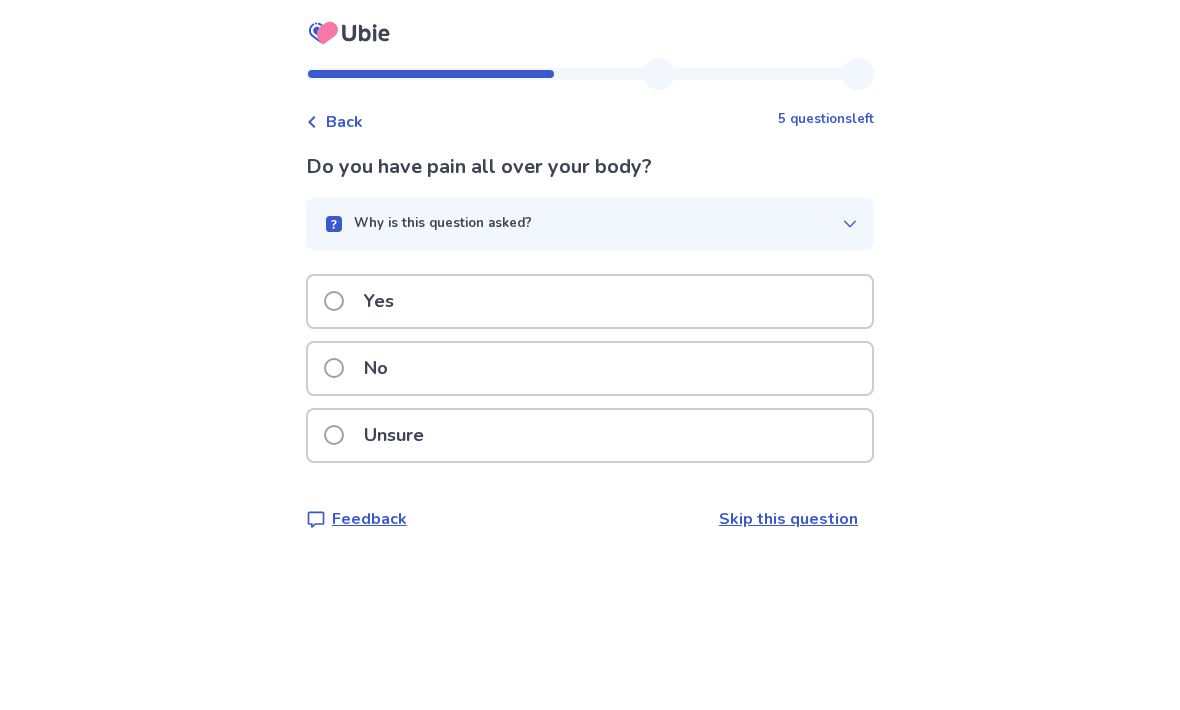 click on "No" at bounding box center (362, 368) 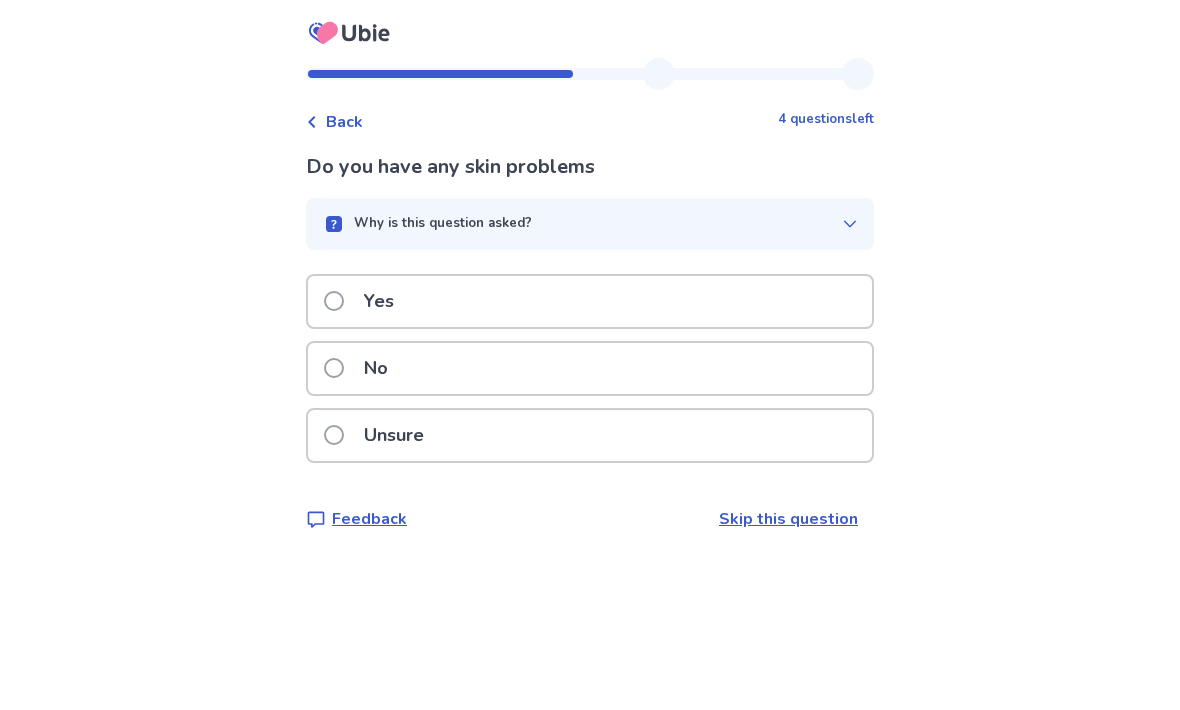 click on "Unsure" at bounding box center [394, 435] 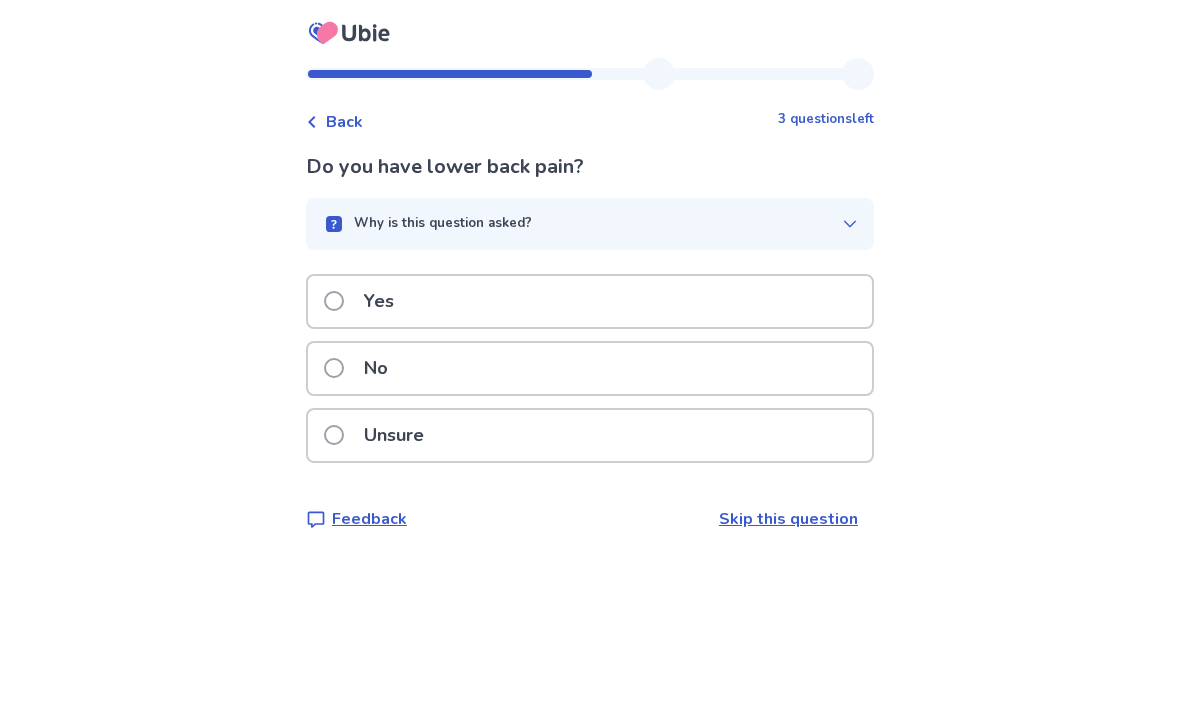 click on "Unsure" at bounding box center [394, 435] 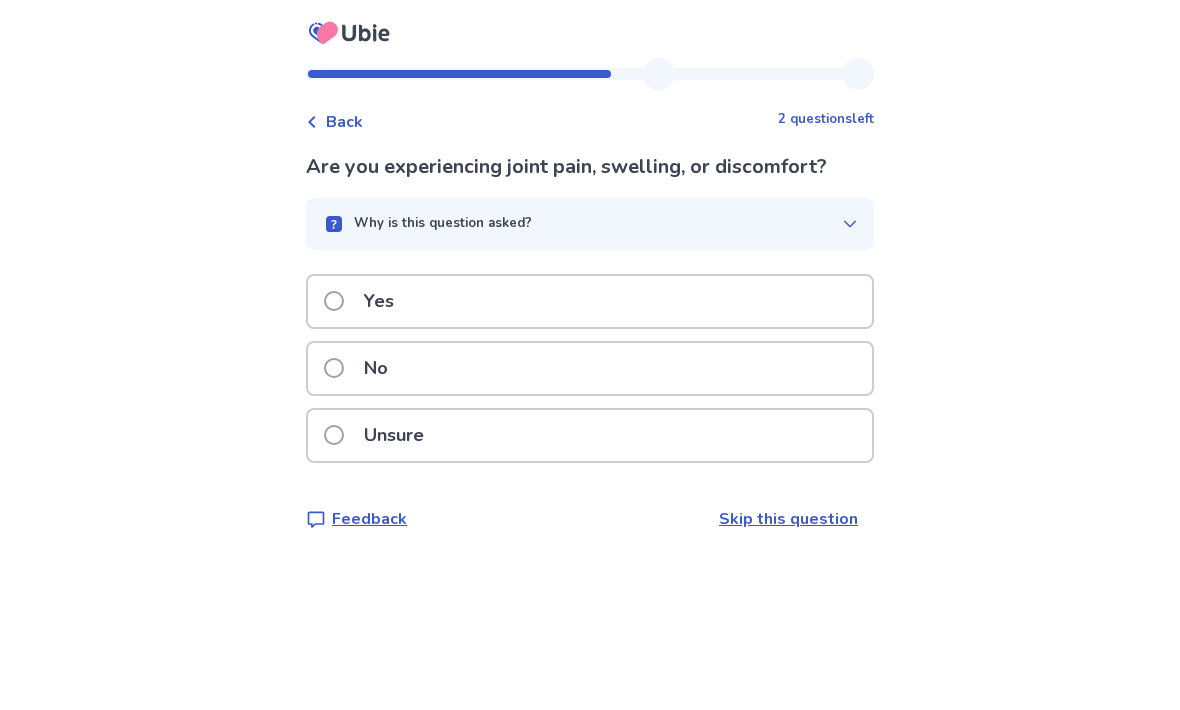 click on "No" at bounding box center [376, 368] 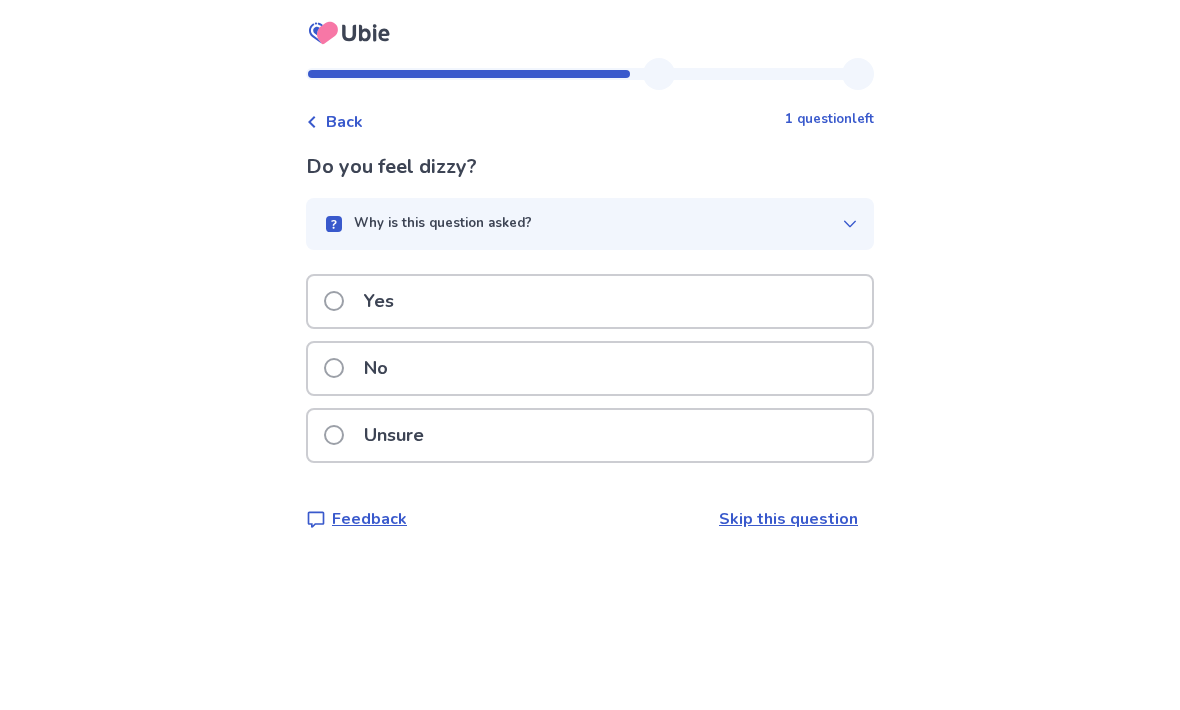 click at bounding box center (334, 301) 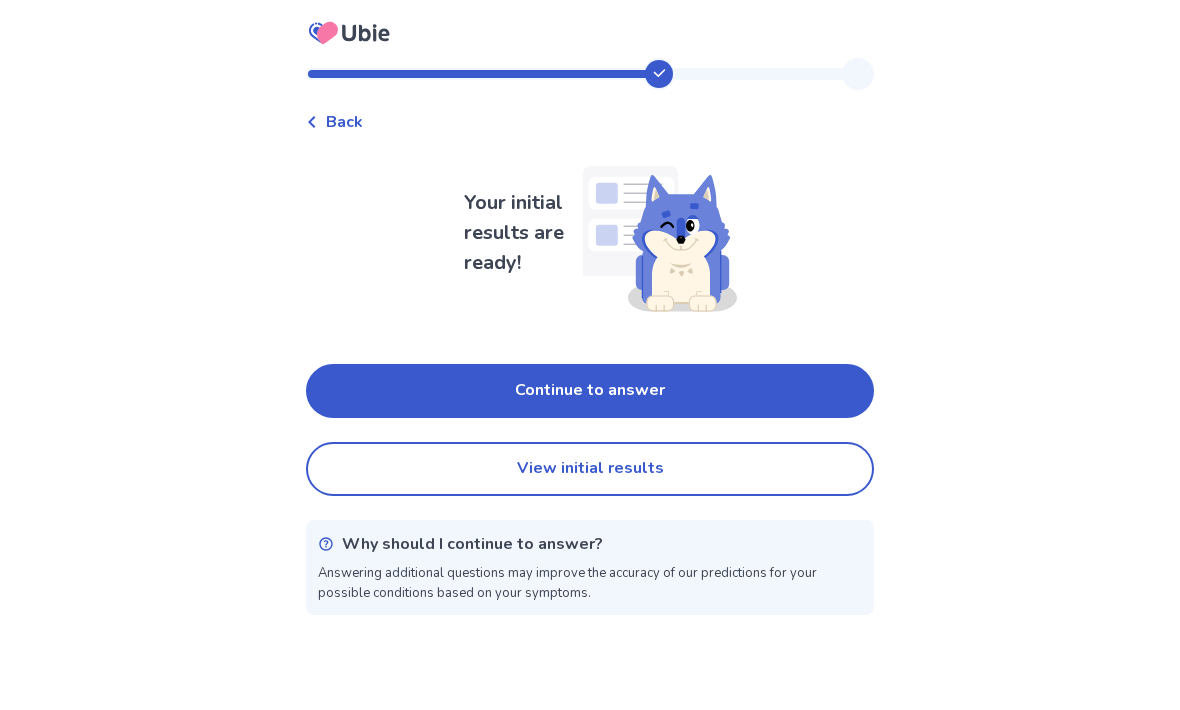 scroll, scrollTop: 4, scrollLeft: 0, axis: vertical 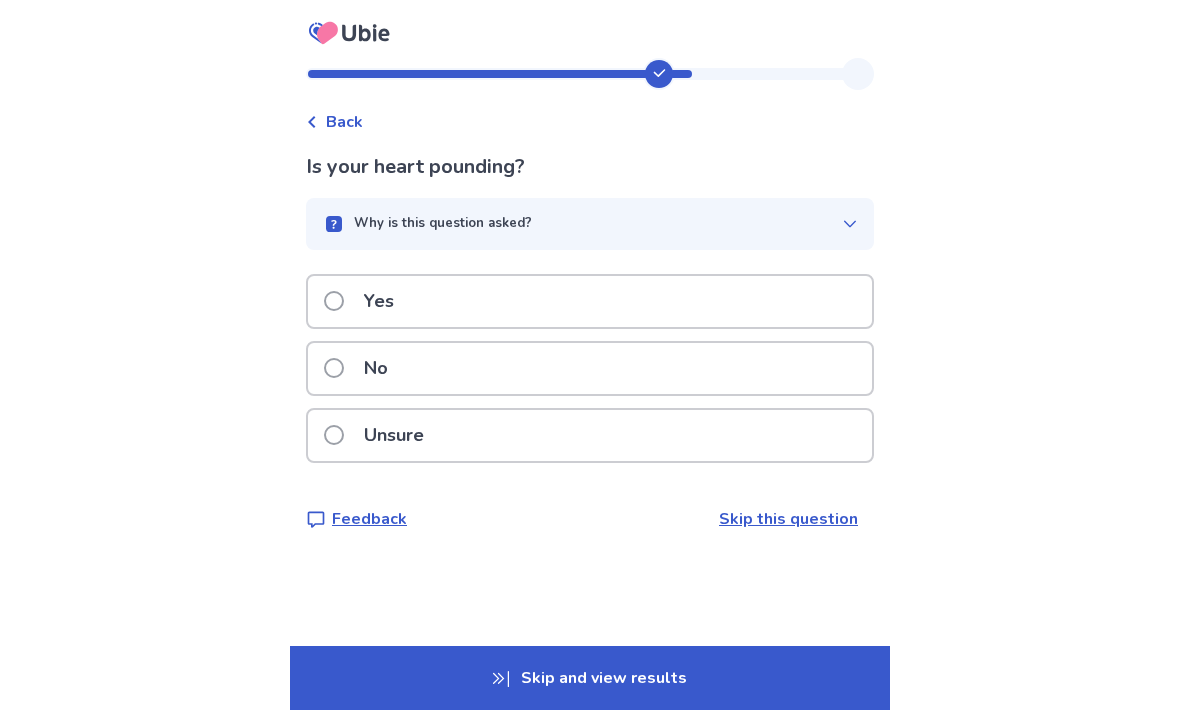 click at bounding box center [334, 301] 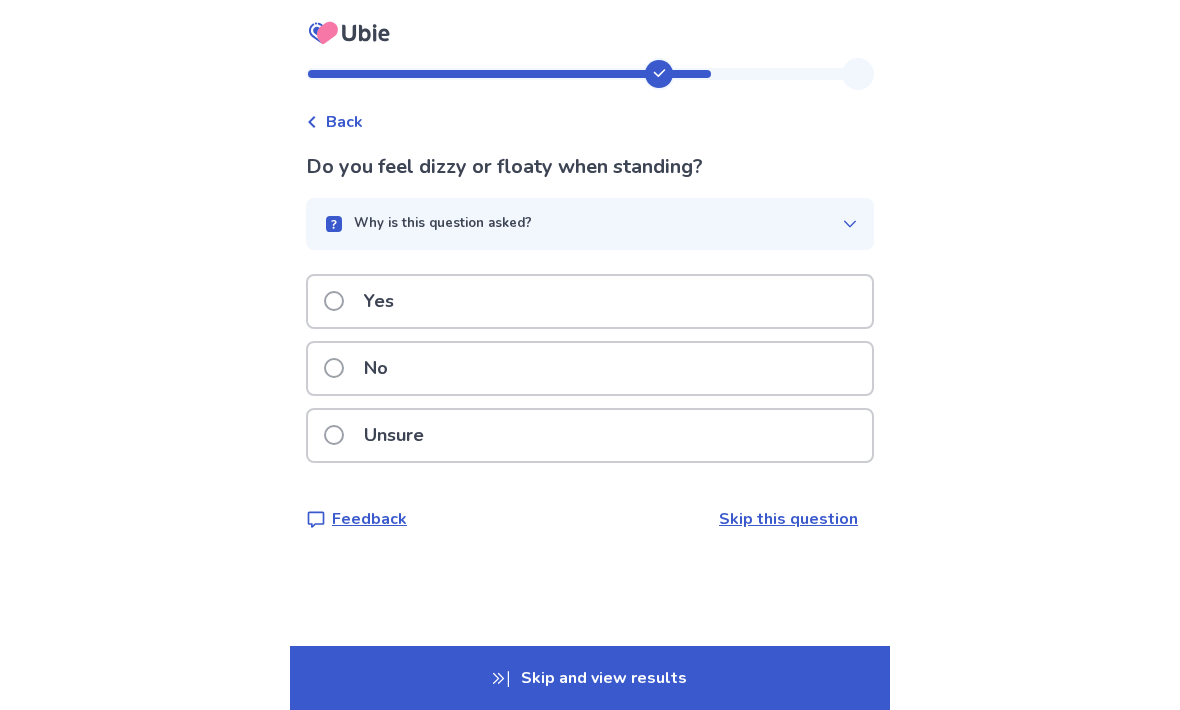 click at bounding box center [334, 301] 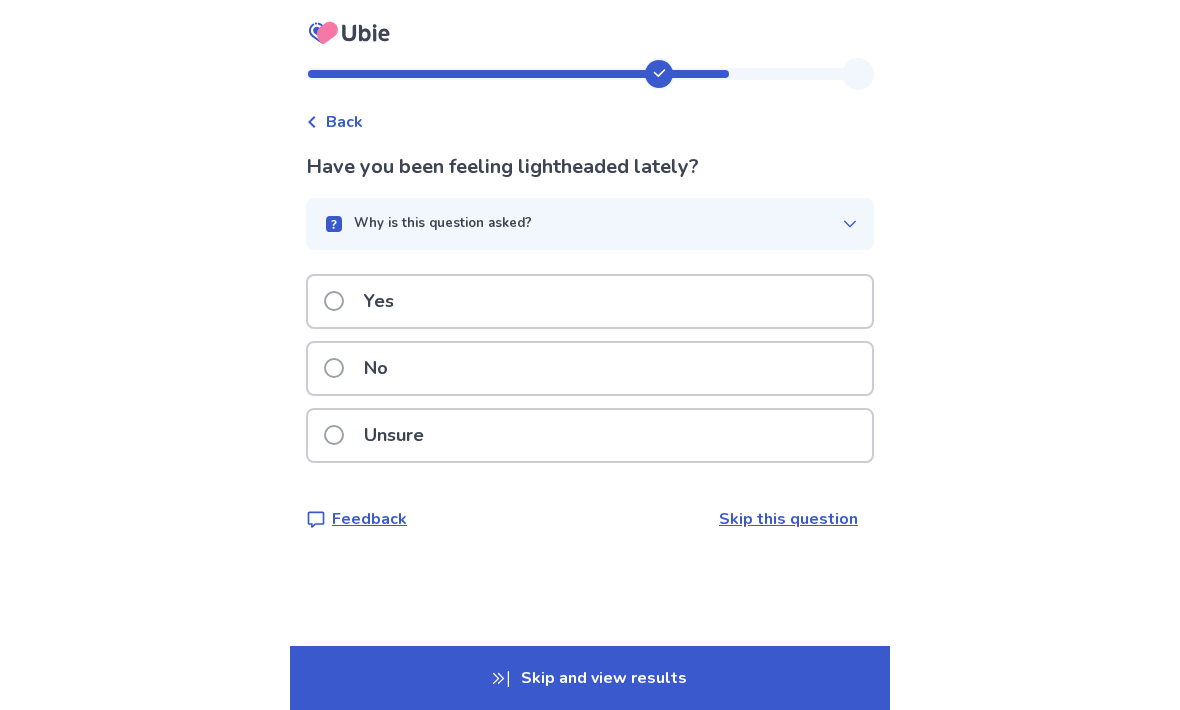 click at bounding box center (334, 435) 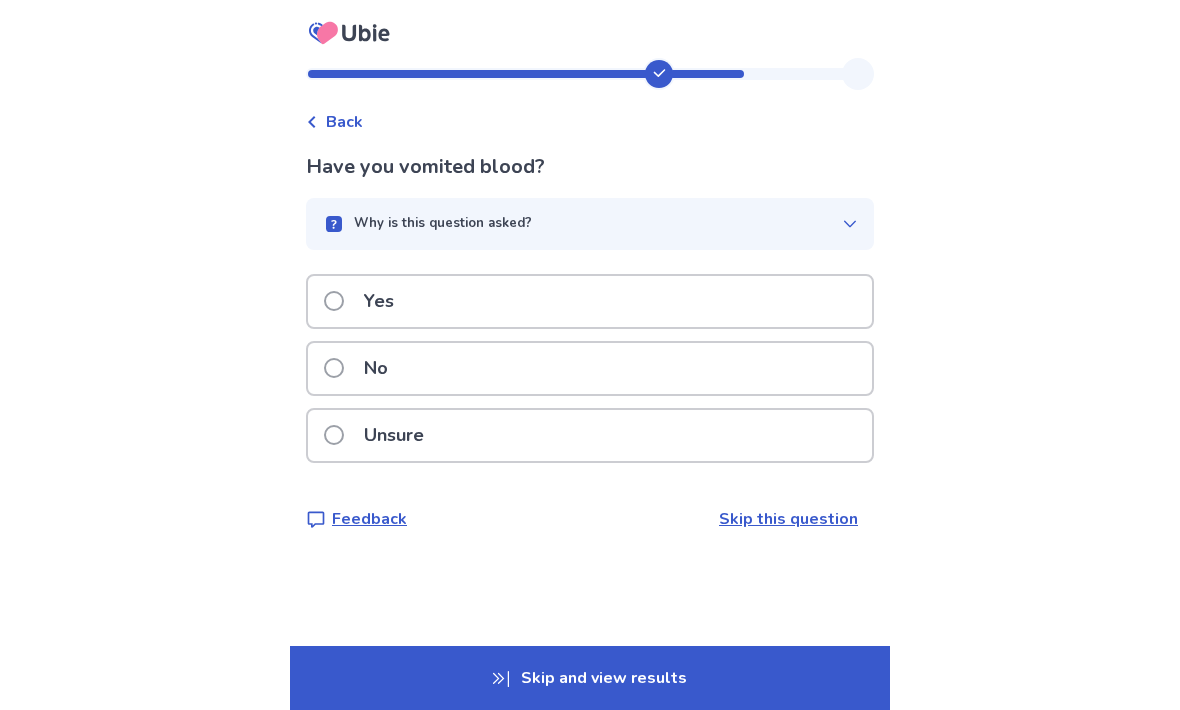 click on "No" at bounding box center (362, 368) 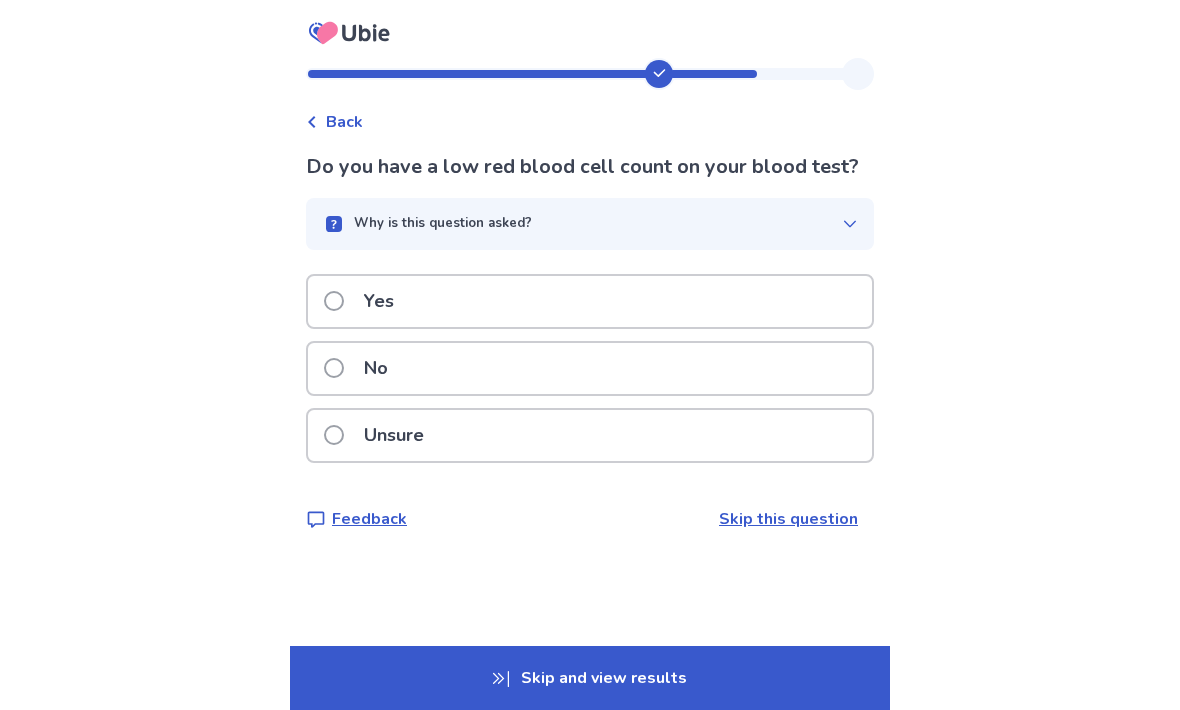 click at bounding box center [334, 368] 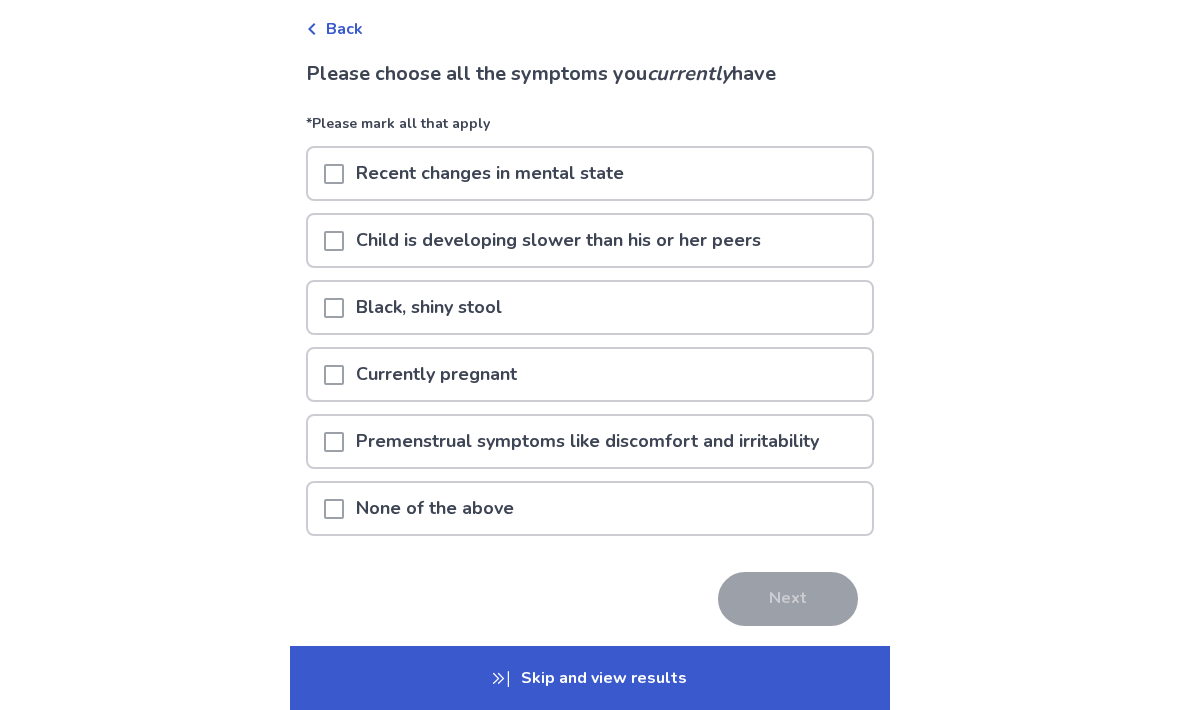 scroll, scrollTop: 95, scrollLeft: 0, axis: vertical 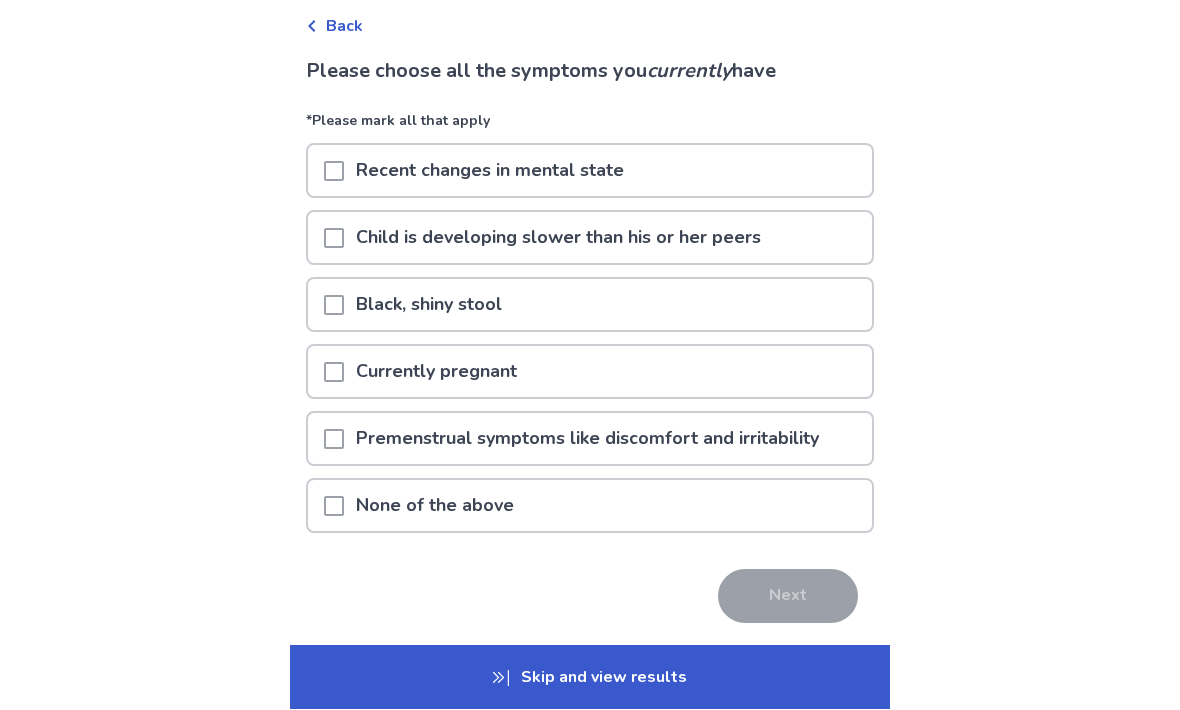 click at bounding box center (334, 506) 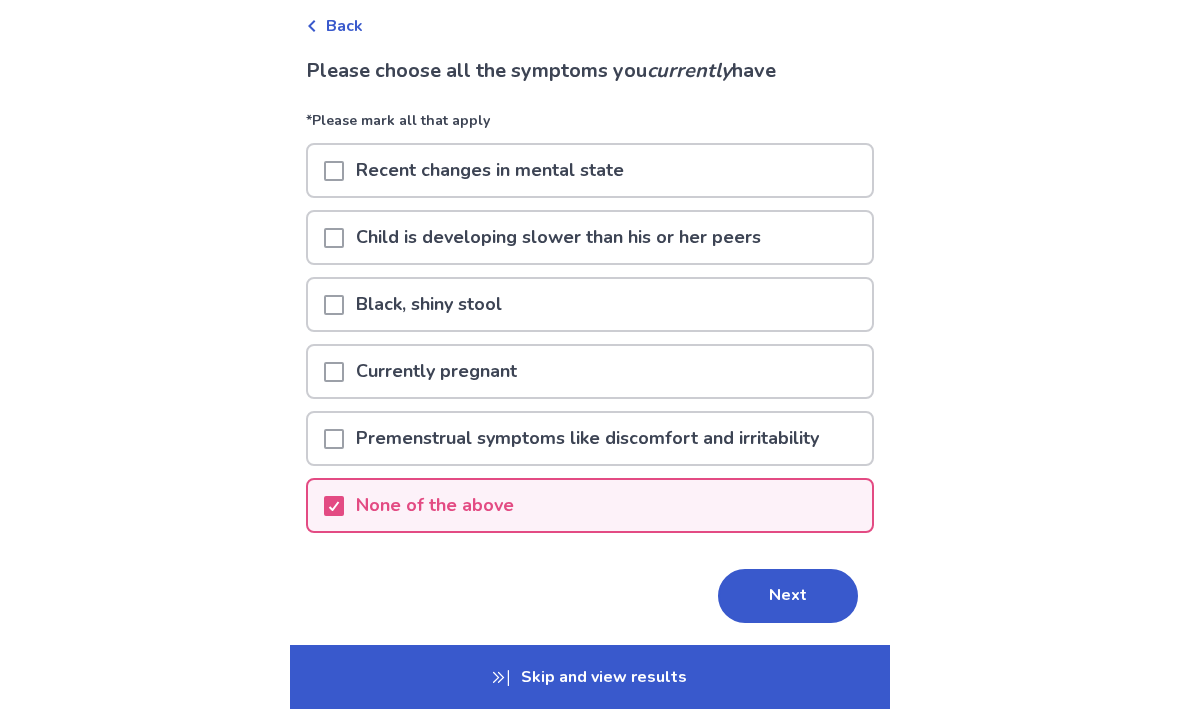 scroll, scrollTop: 95, scrollLeft: 0, axis: vertical 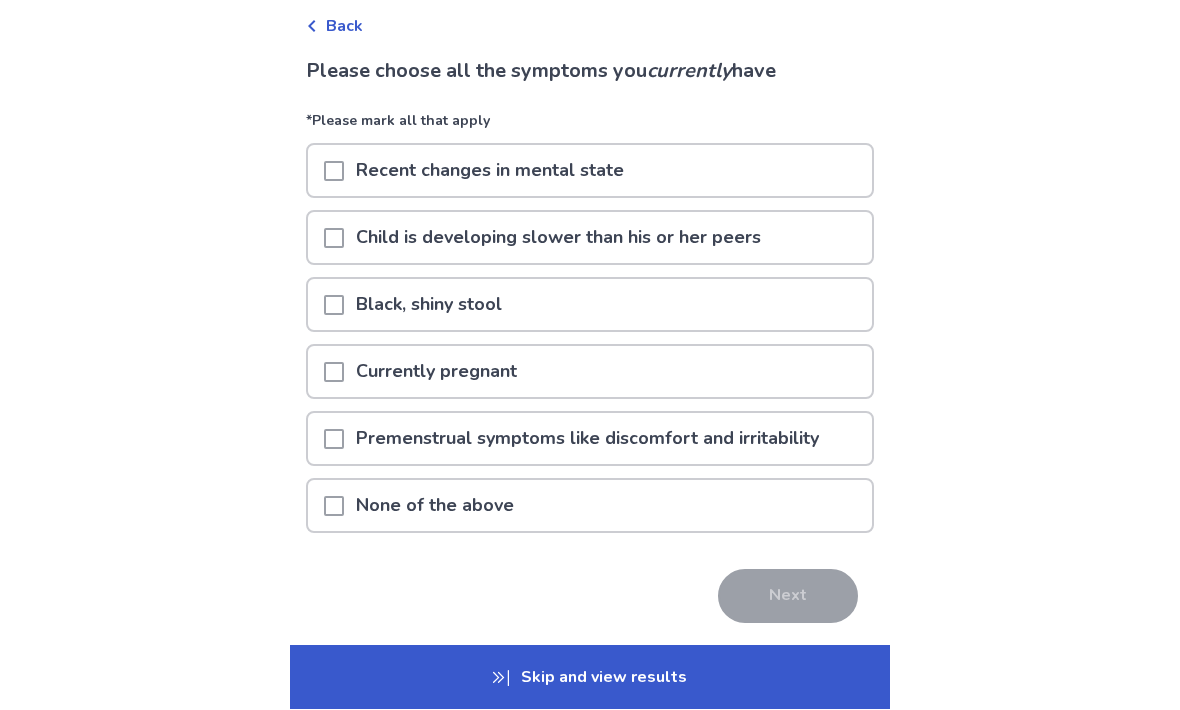 click at bounding box center [334, 506] 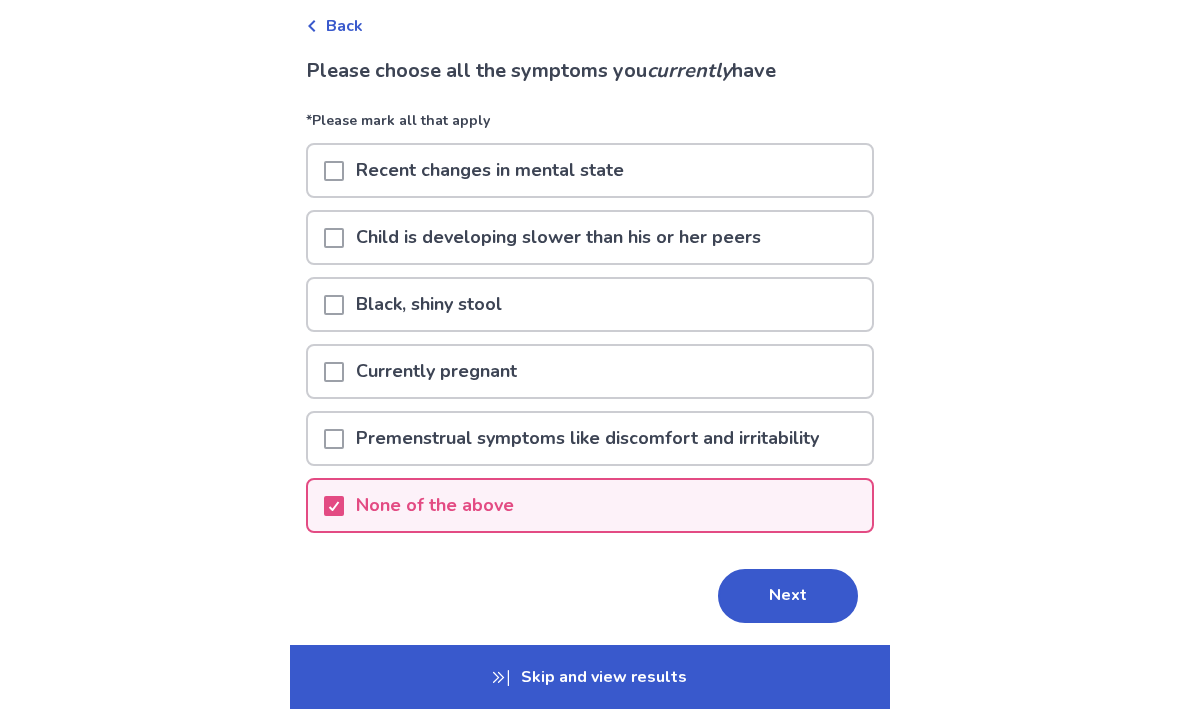 click on "Next" at bounding box center [788, 597] 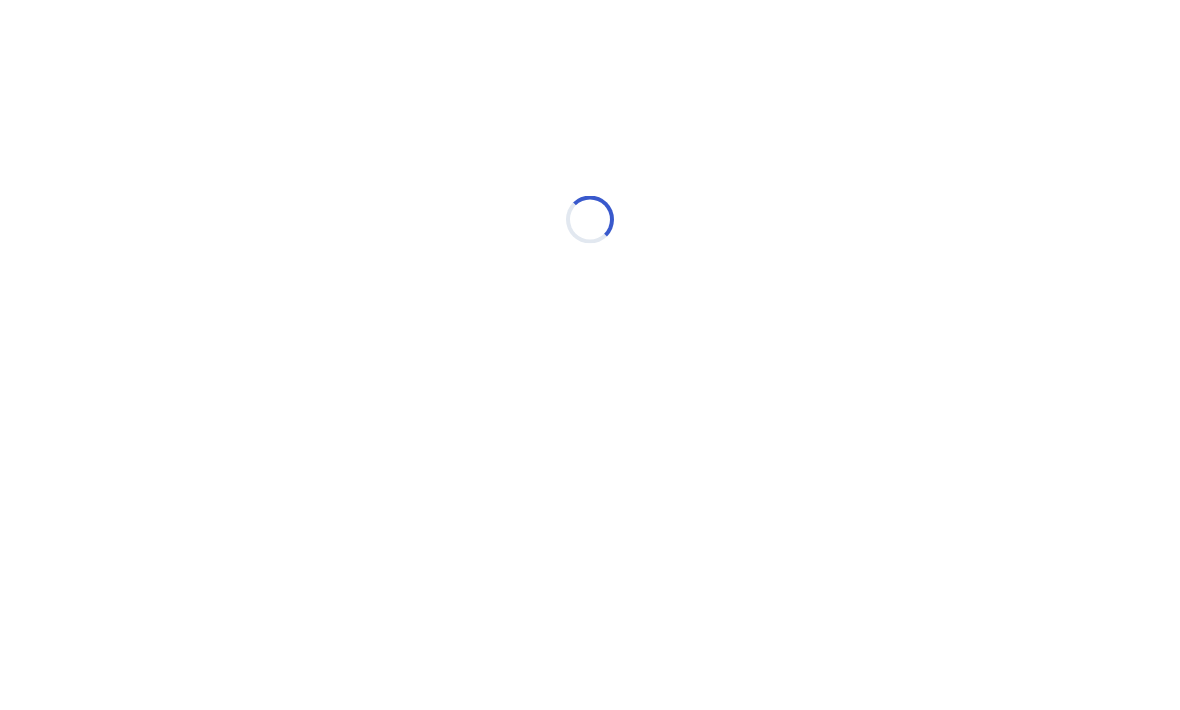 scroll, scrollTop: 0, scrollLeft: 0, axis: both 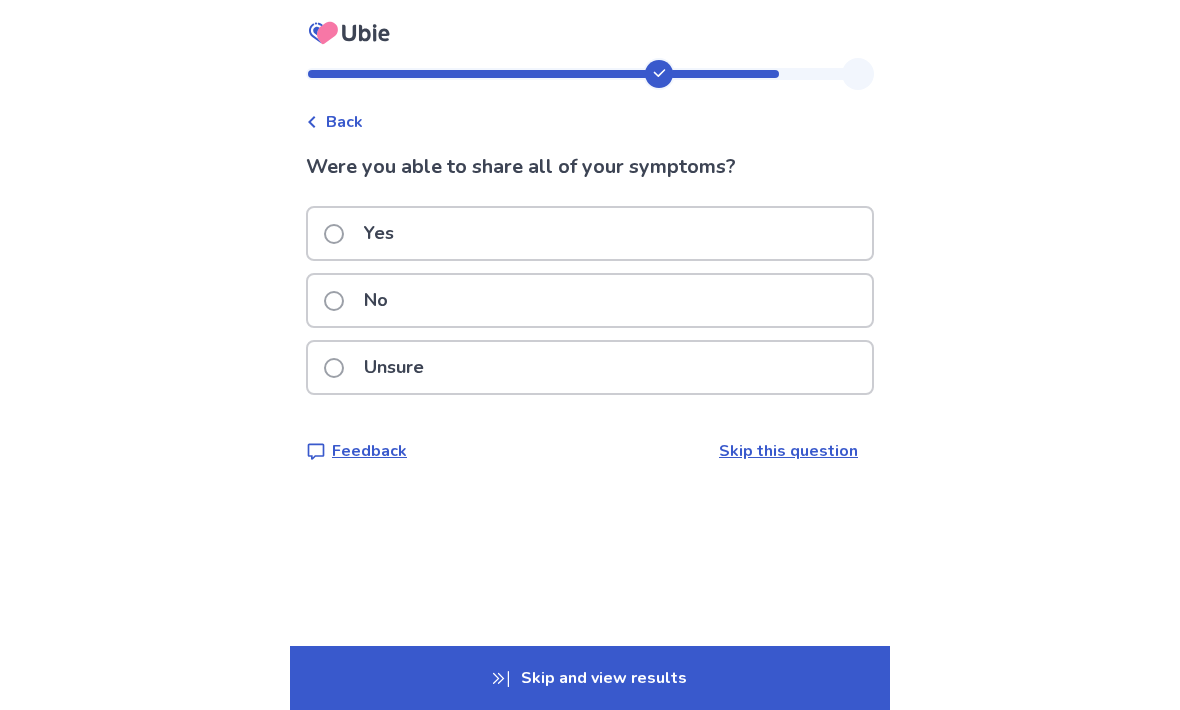 click on "Unsure" at bounding box center [590, 367] 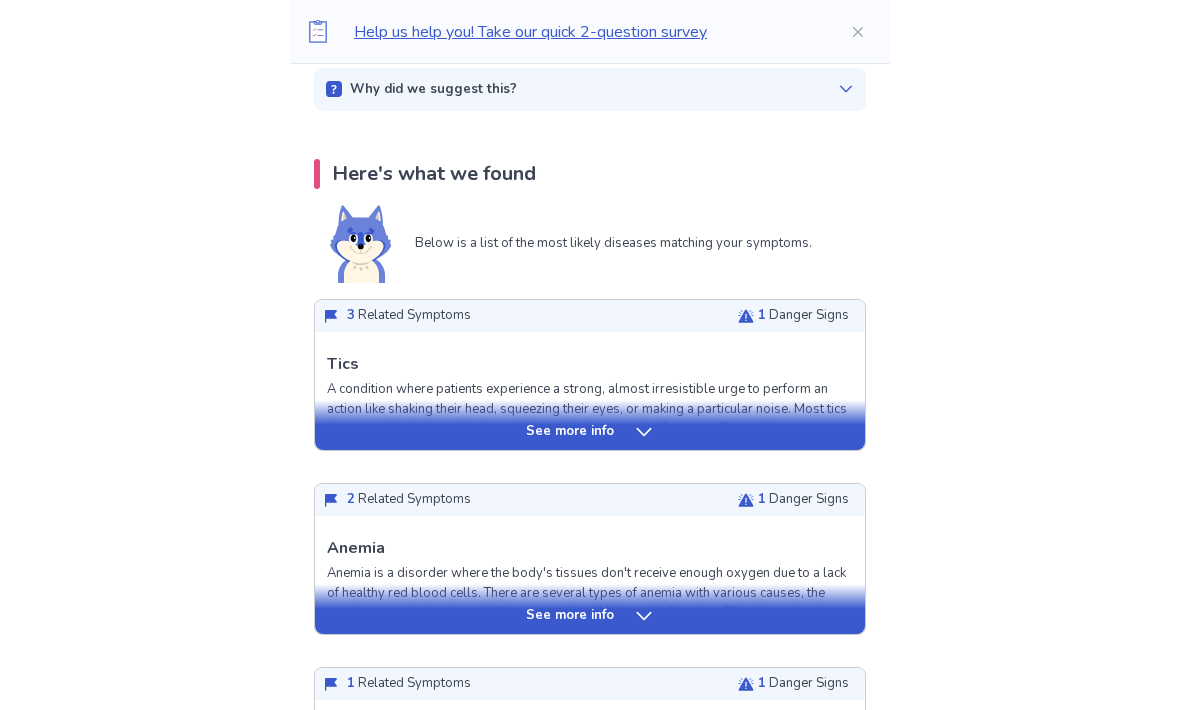 scroll, scrollTop: 341, scrollLeft: 0, axis: vertical 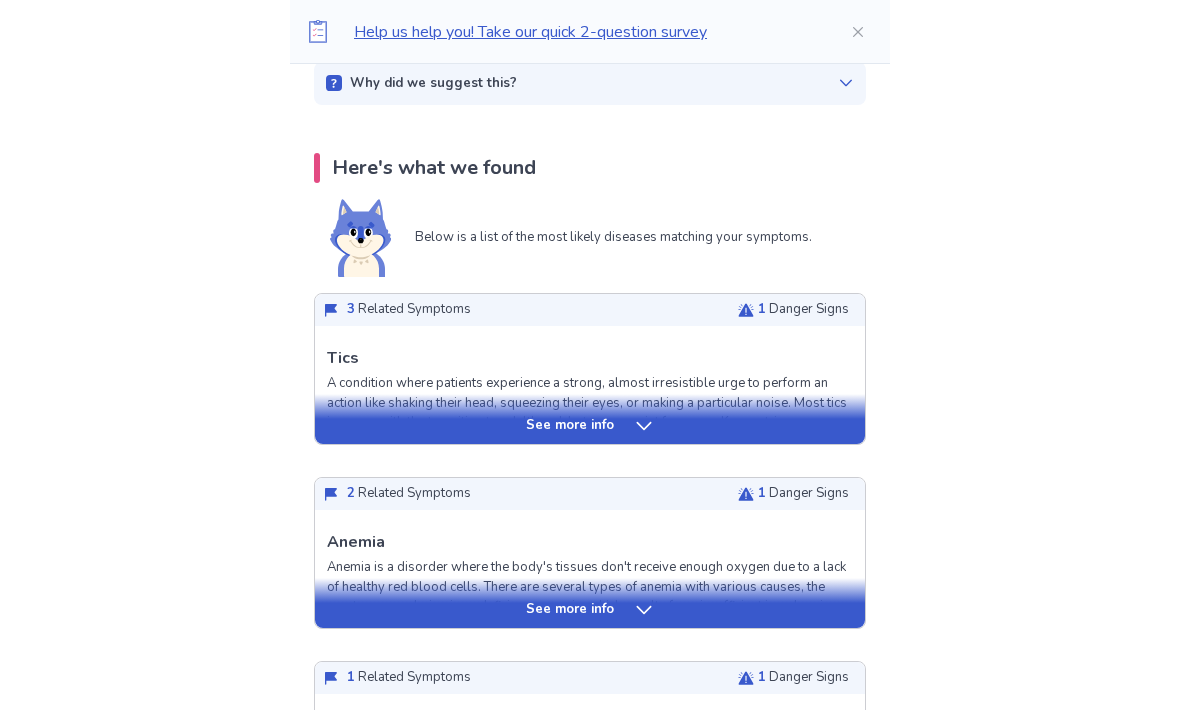 click on "See more info" at bounding box center (590, 610) 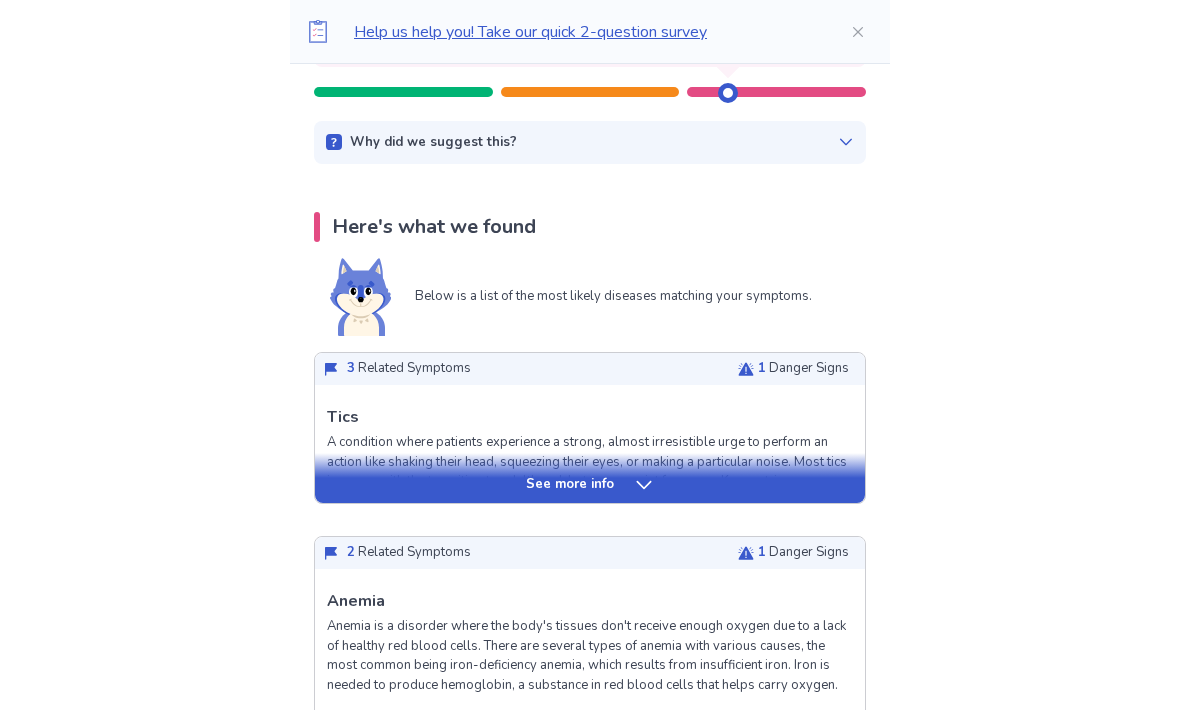 scroll, scrollTop: 265, scrollLeft: 0, axis: vertical 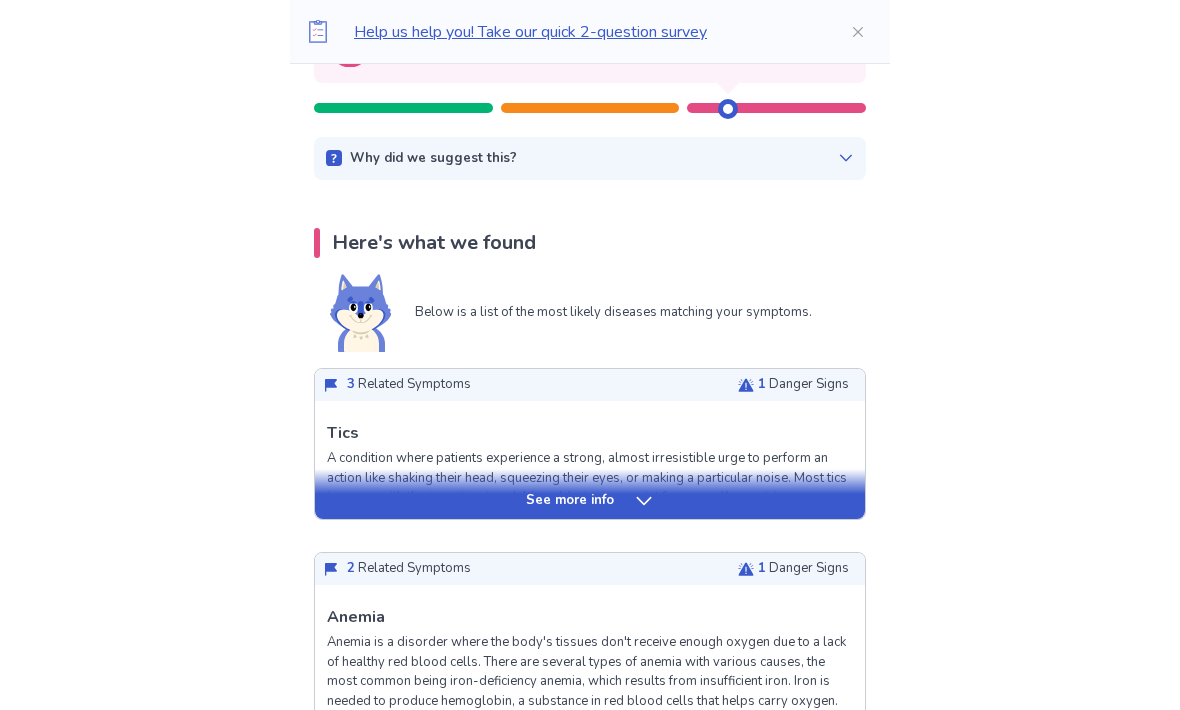 click on "See more info" at bounding box center (590, 502) 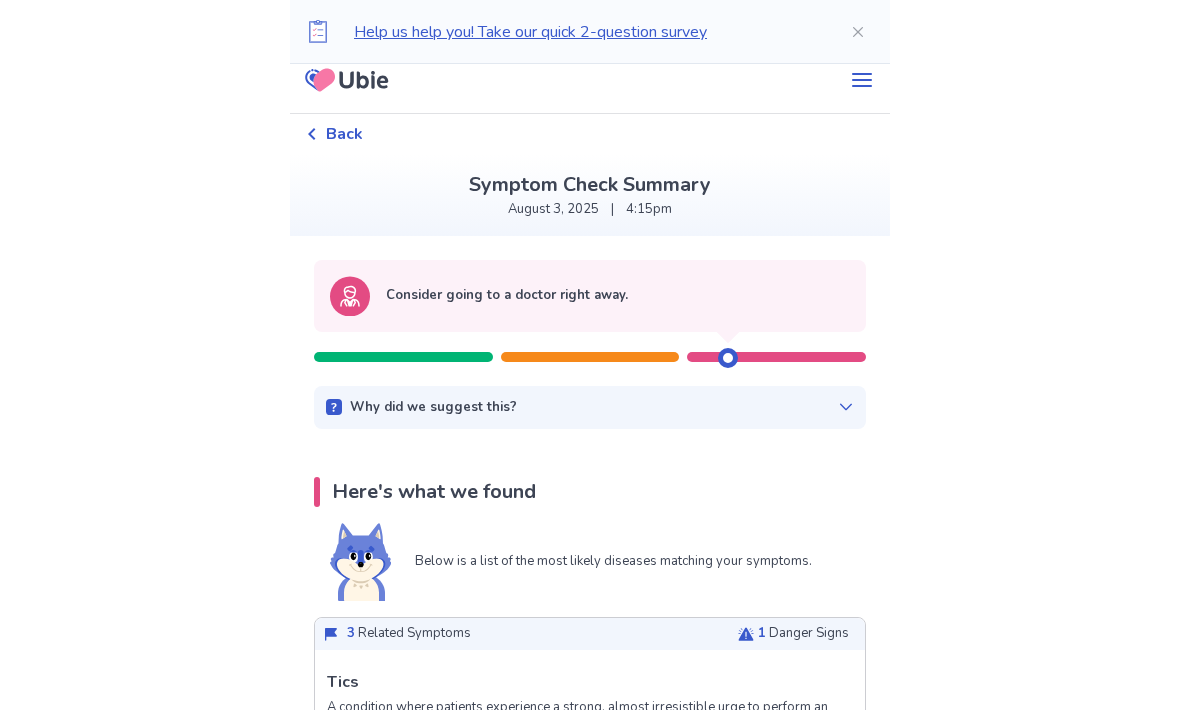 scroll, scrollTop: 0, scrollLeft: 0, axis: both 